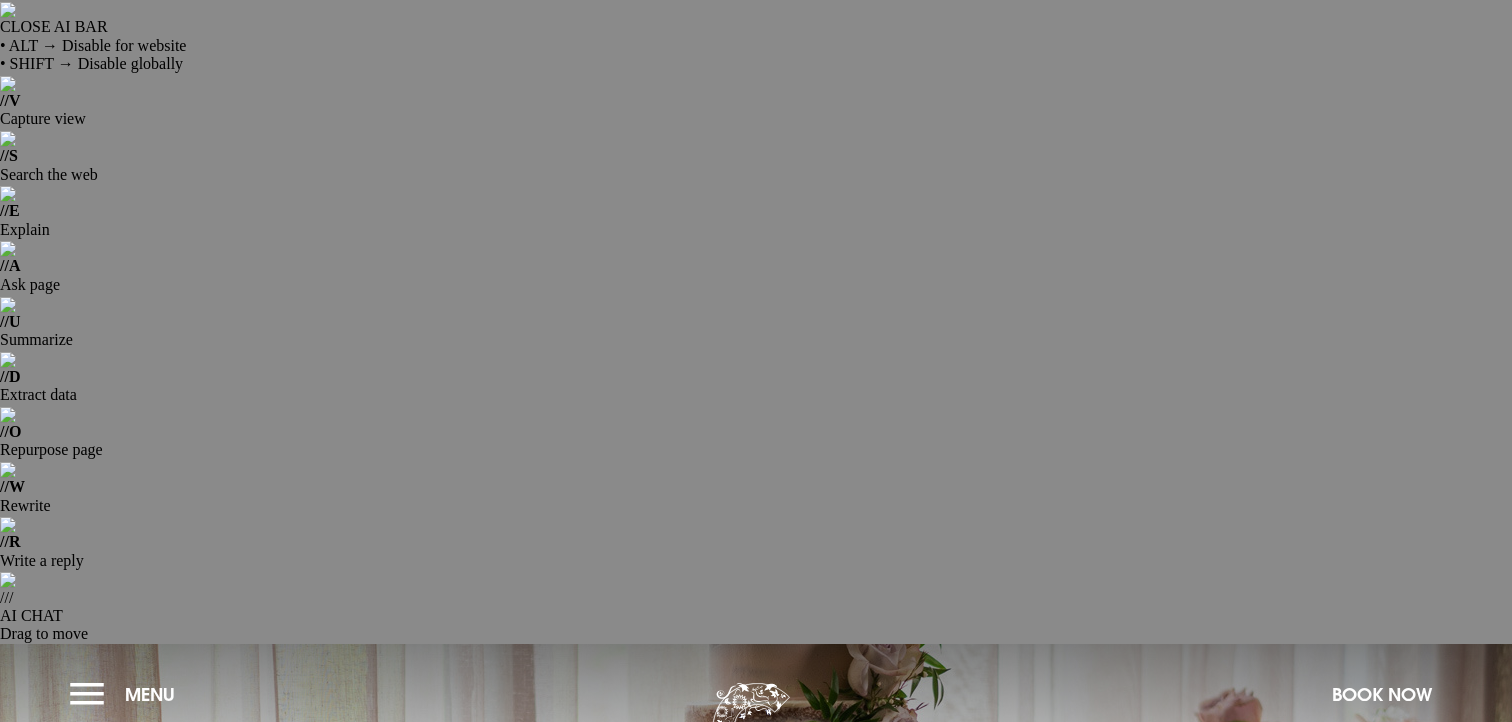 scroll, scrollTop: 0, scrollLeft: 0, axis: both 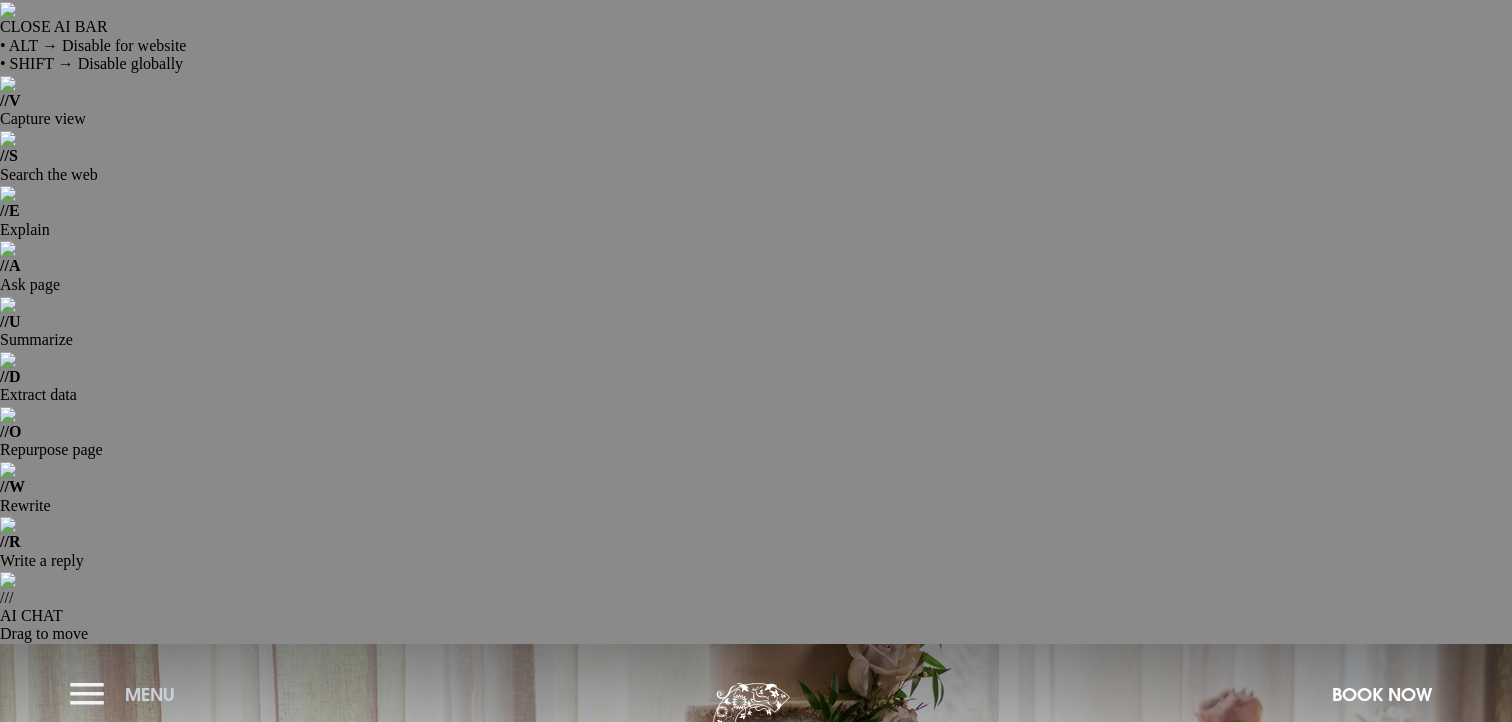 click on "Menu" at bounding box center [150, 694] 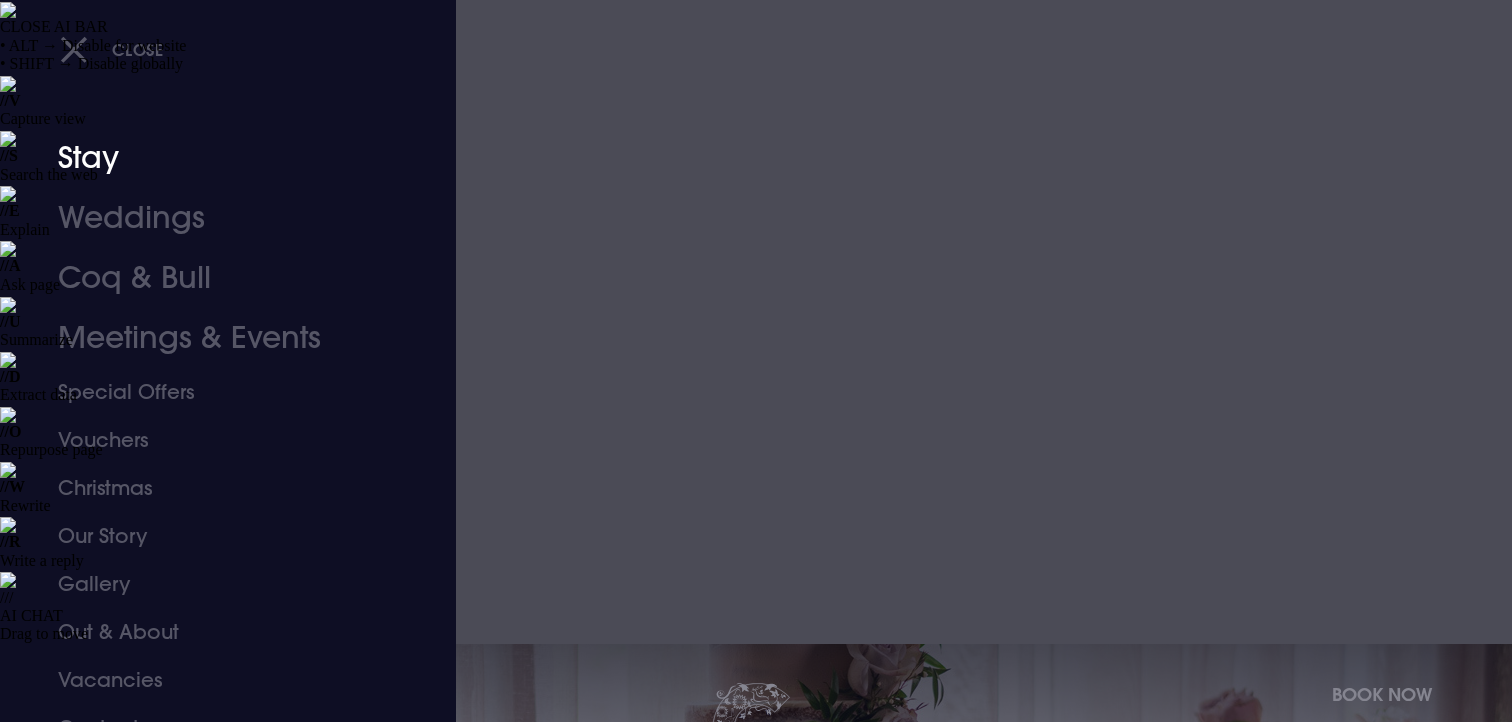 click on "Stay" at bounding box center (216, 158) 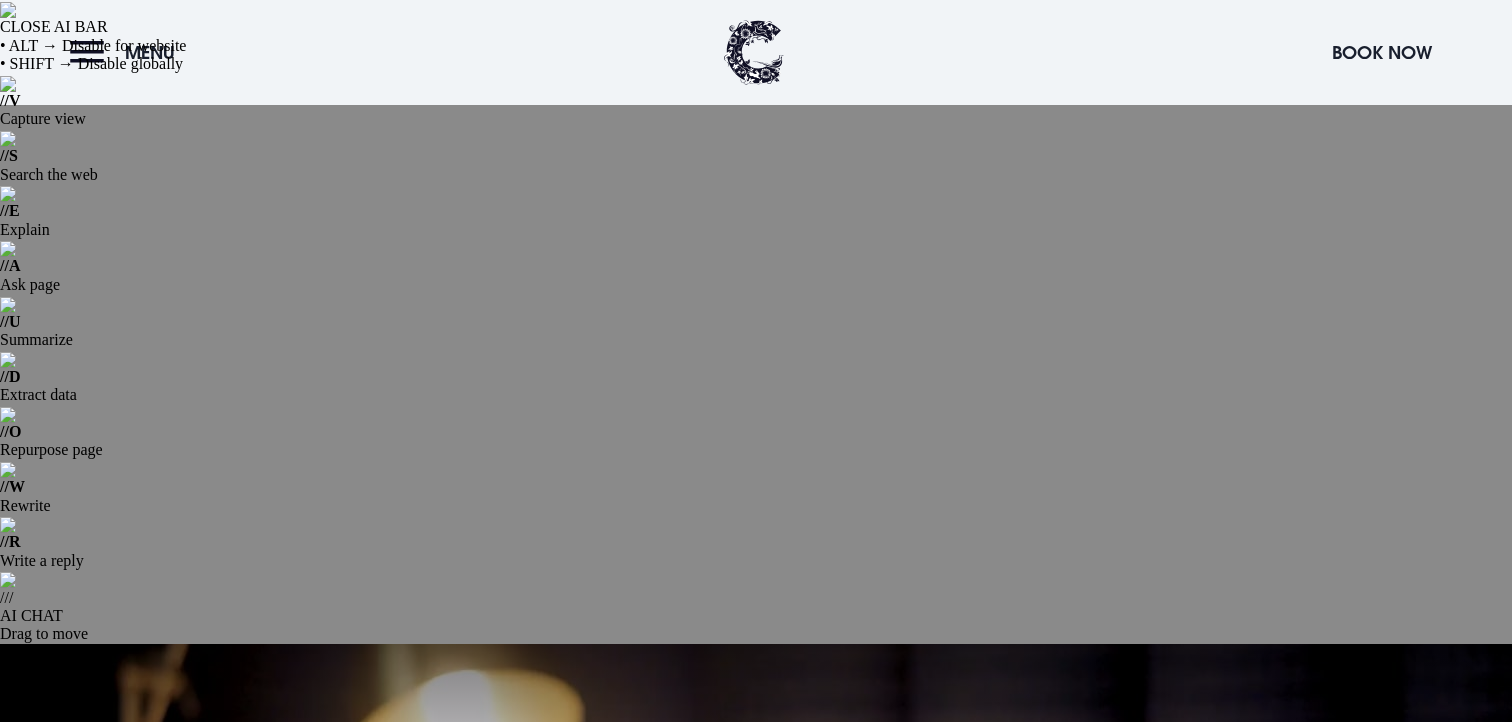 scroll, scrollTop: 711, scrollLeft: 0, axis: vertical 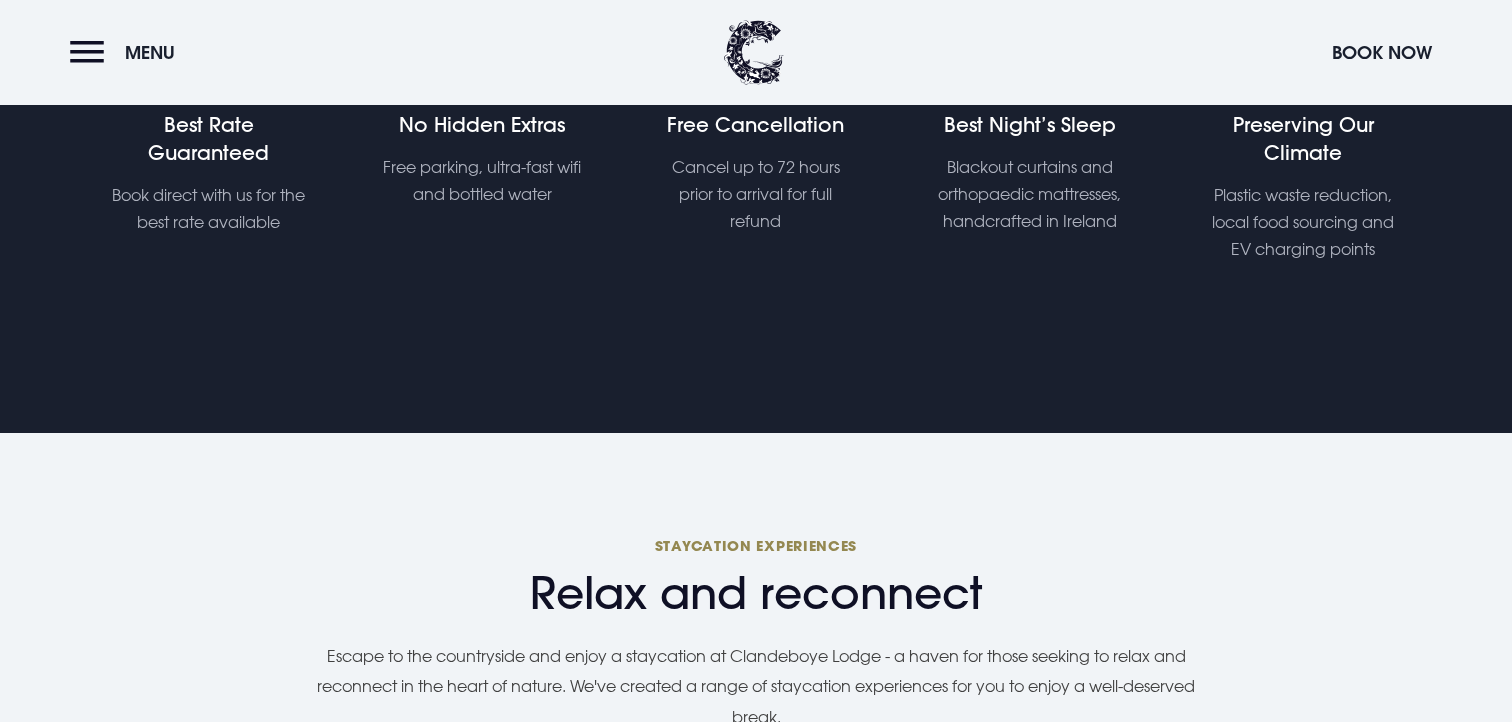 click at bounding box center (582, 1048) 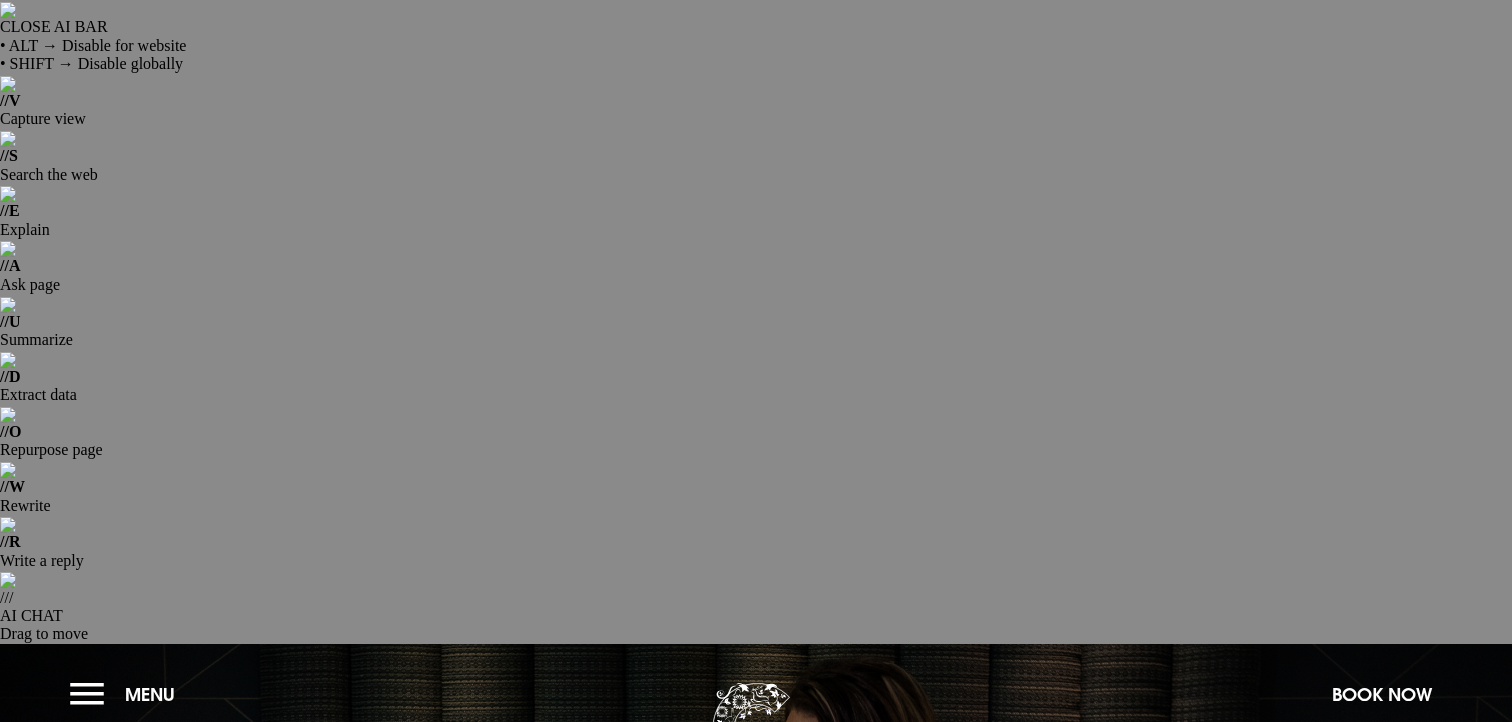 scroll, scrollTop: 0, scrollLeft: 0, axis: both 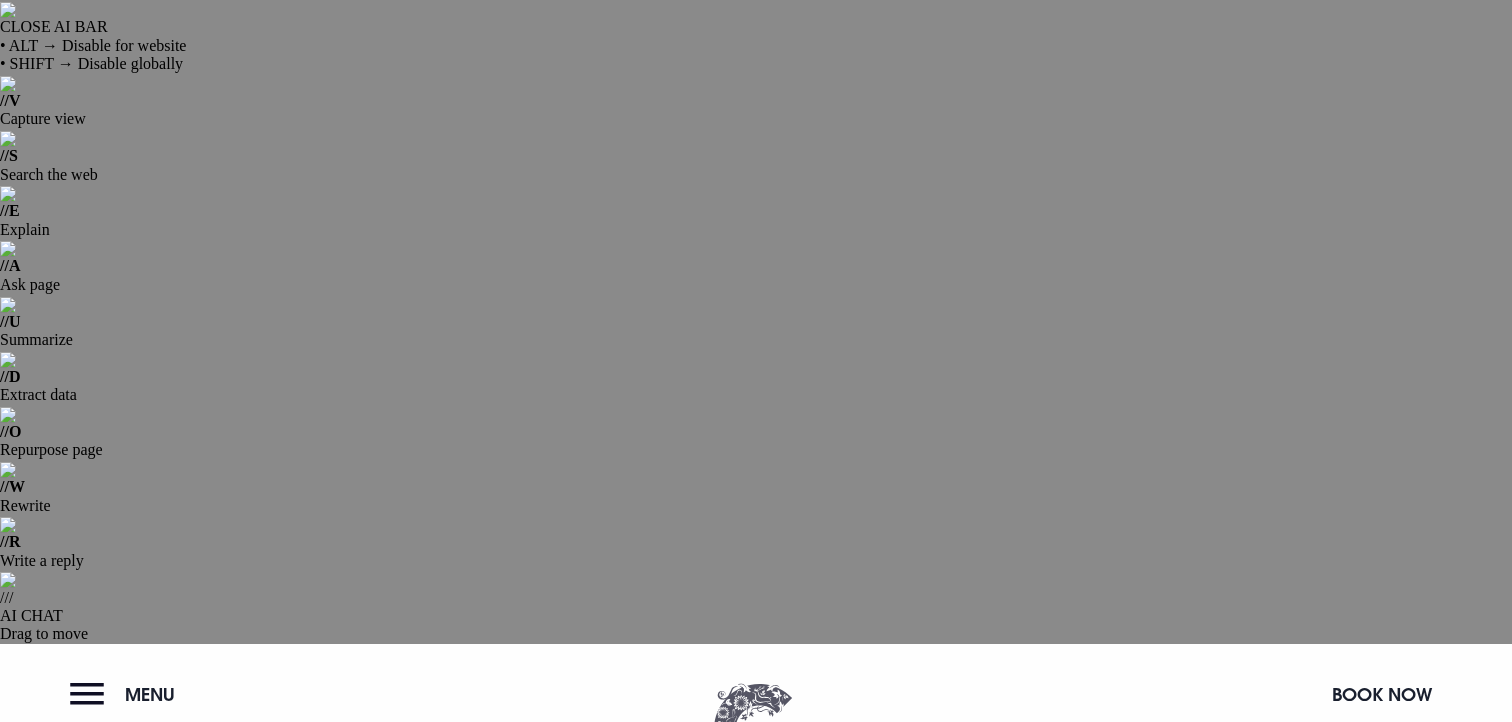 click at bounding box center [754, 753] 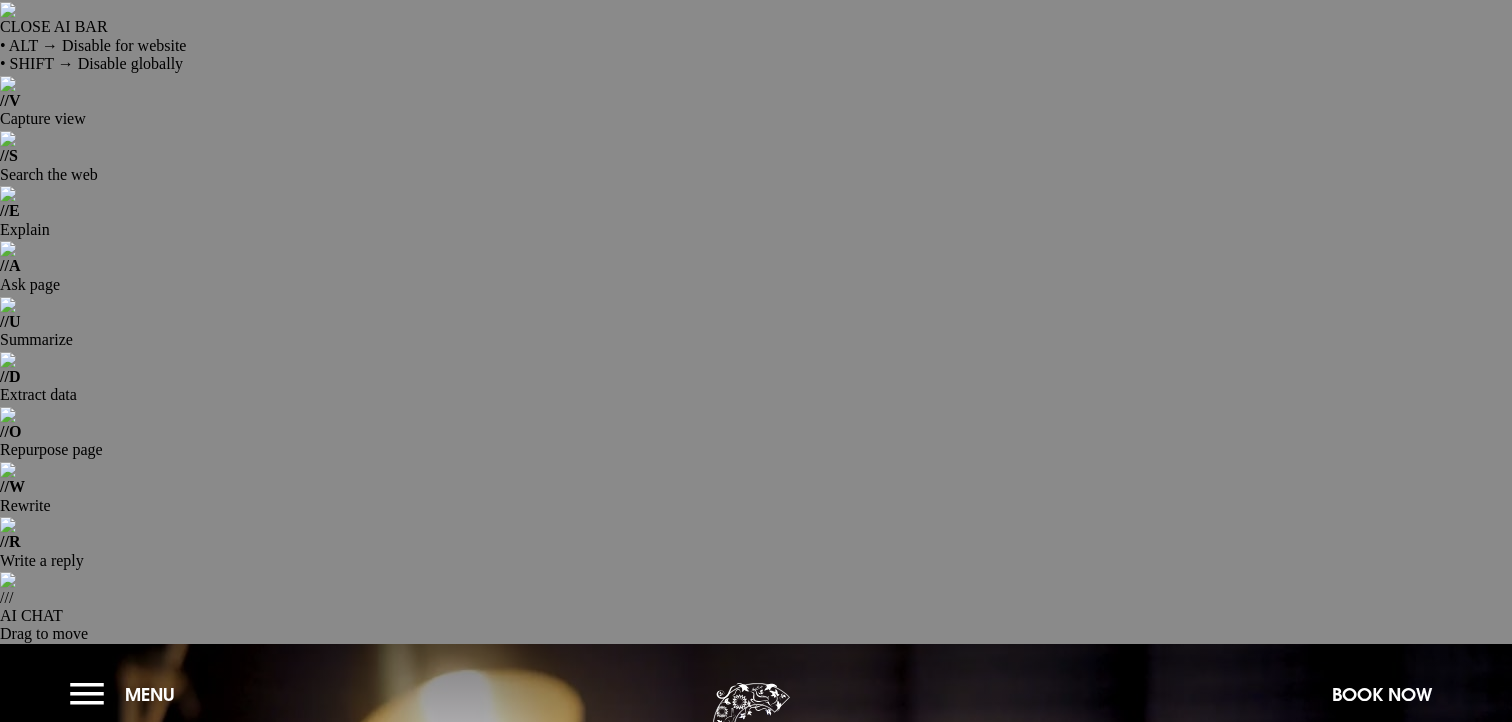 scroll, scrollTop: 0, scrollLeft: 0, axis: both 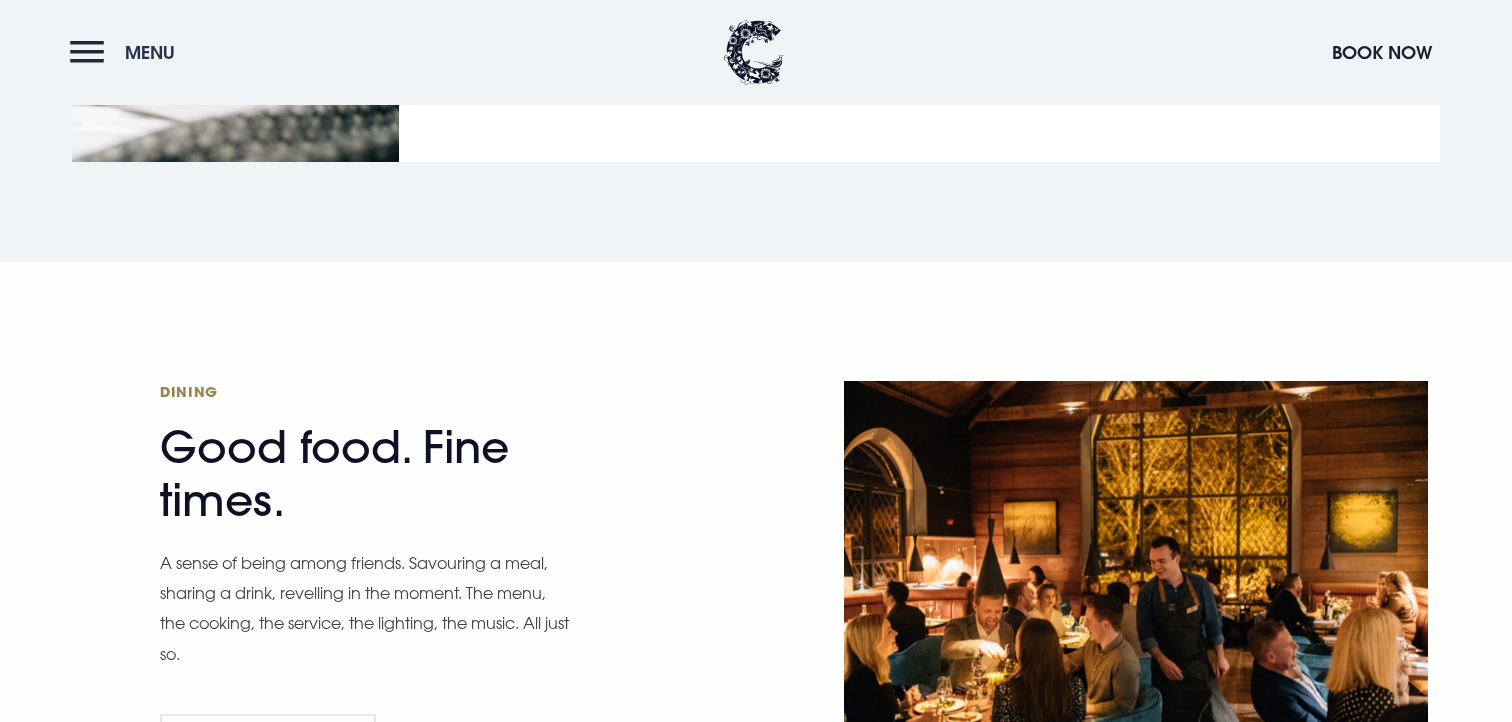 click on "Menu" at bounding box center (127, 52) 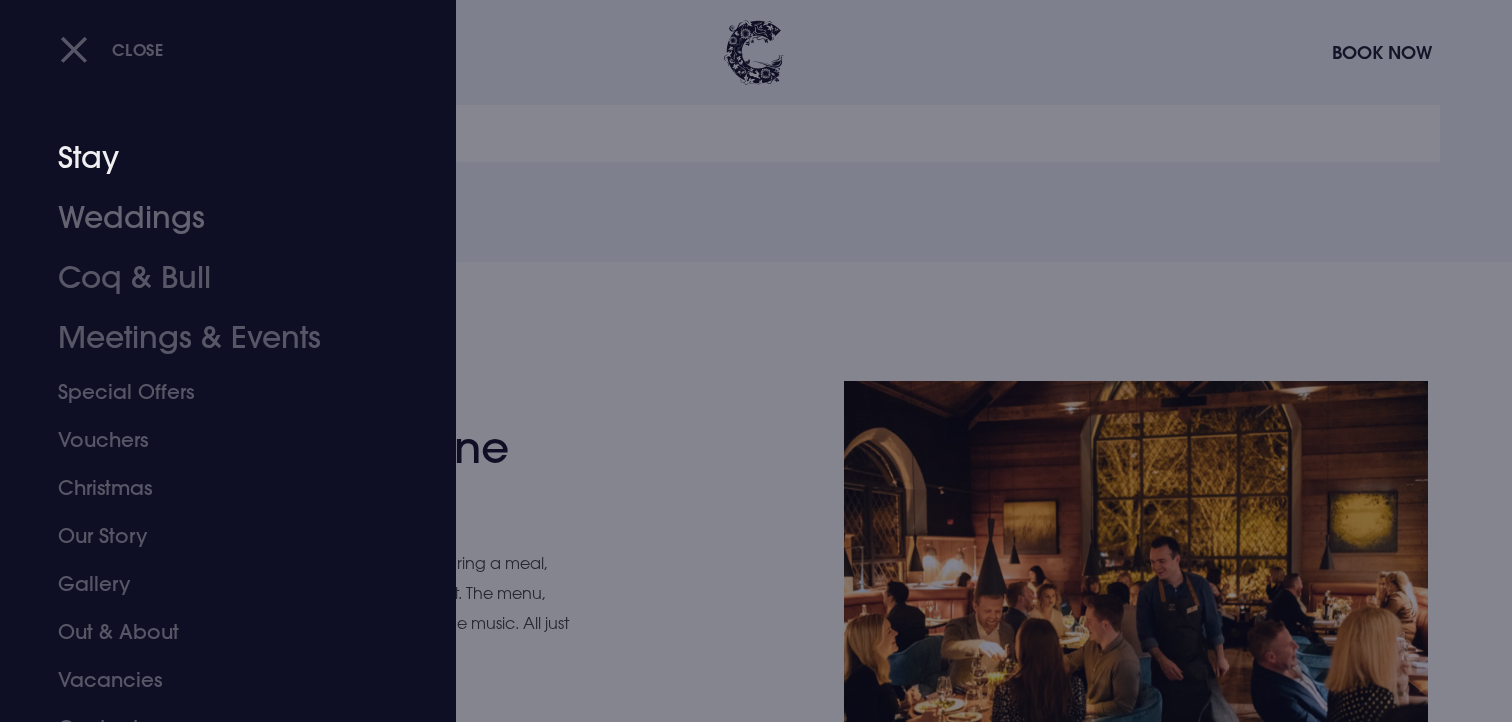 click on "Stay" at bounding box center [216, 158] 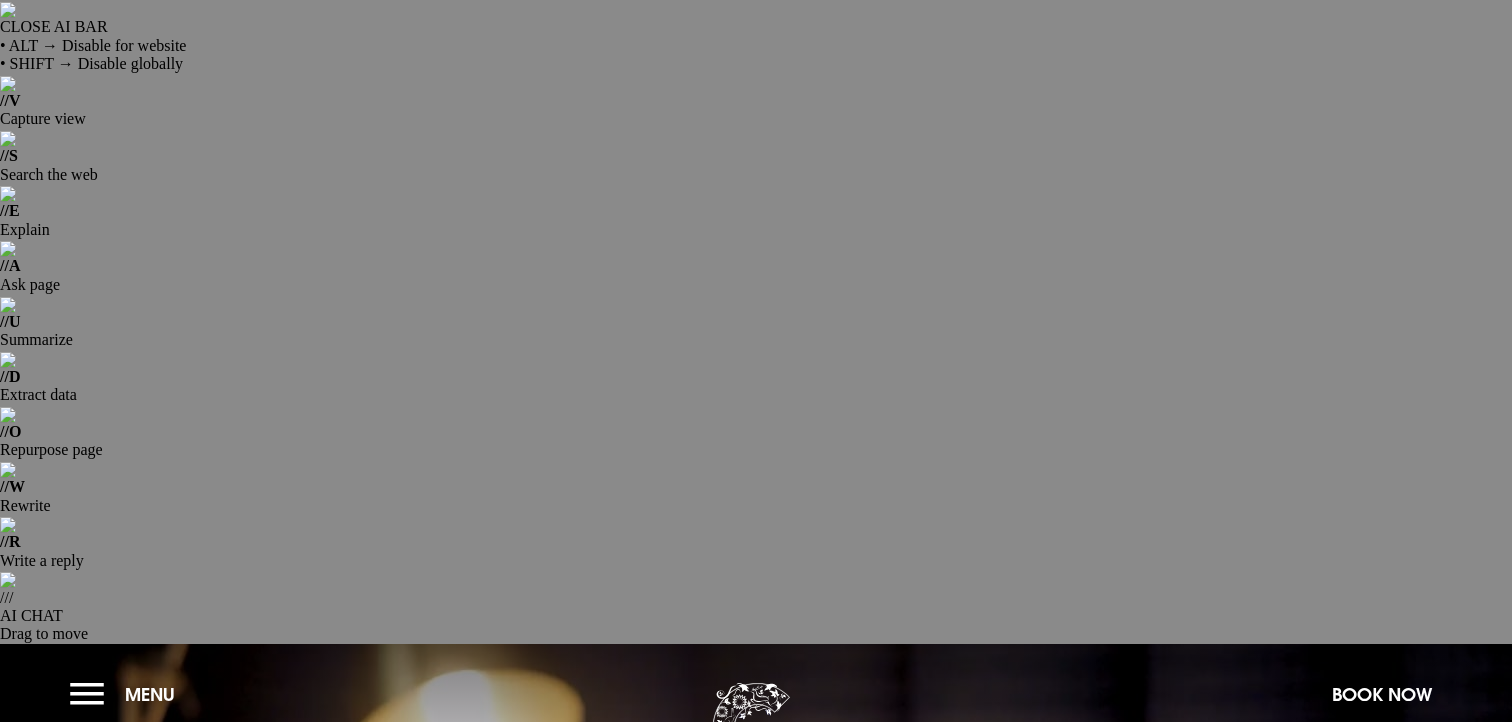 scroll, scrollTop: 0, scrollLeft: 0, axis: both 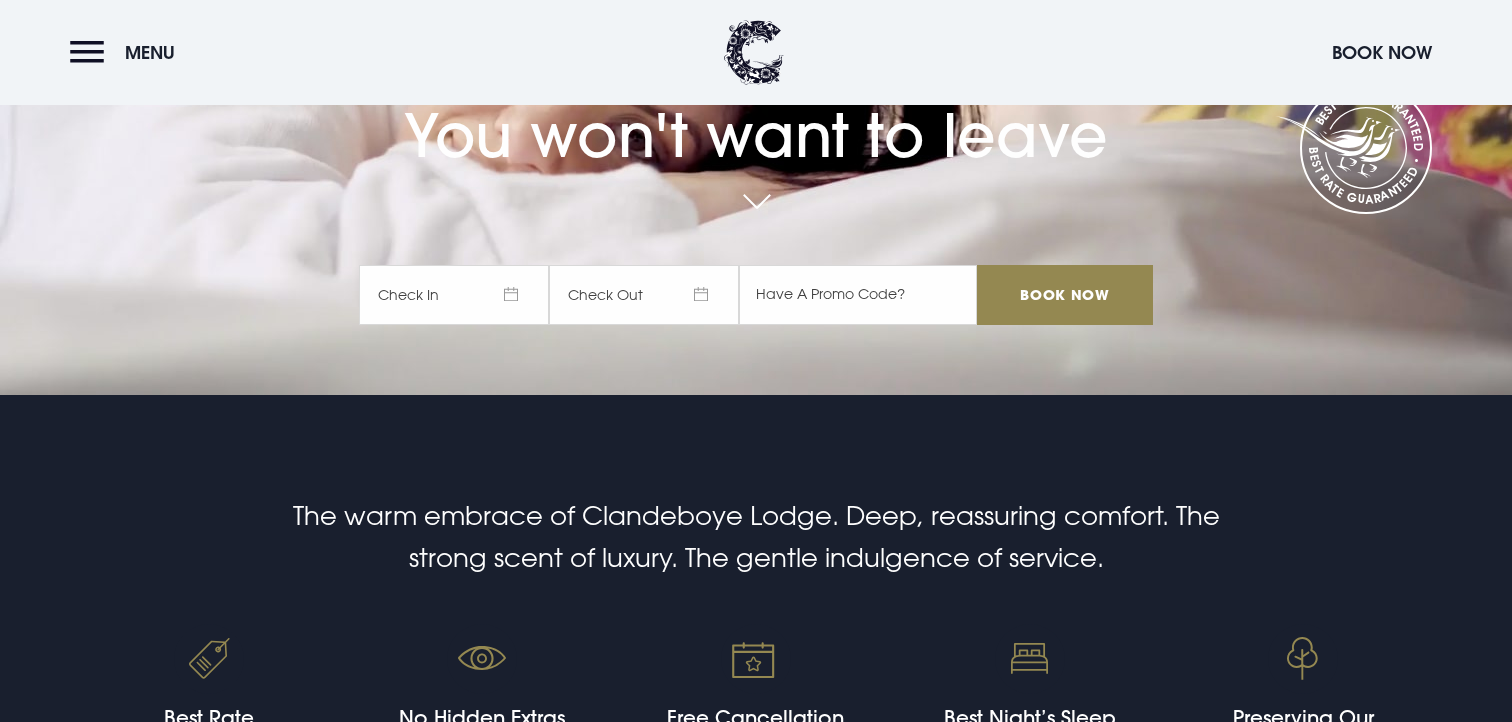 click on "Menu       Book Now" at bounding box center [756, 52] 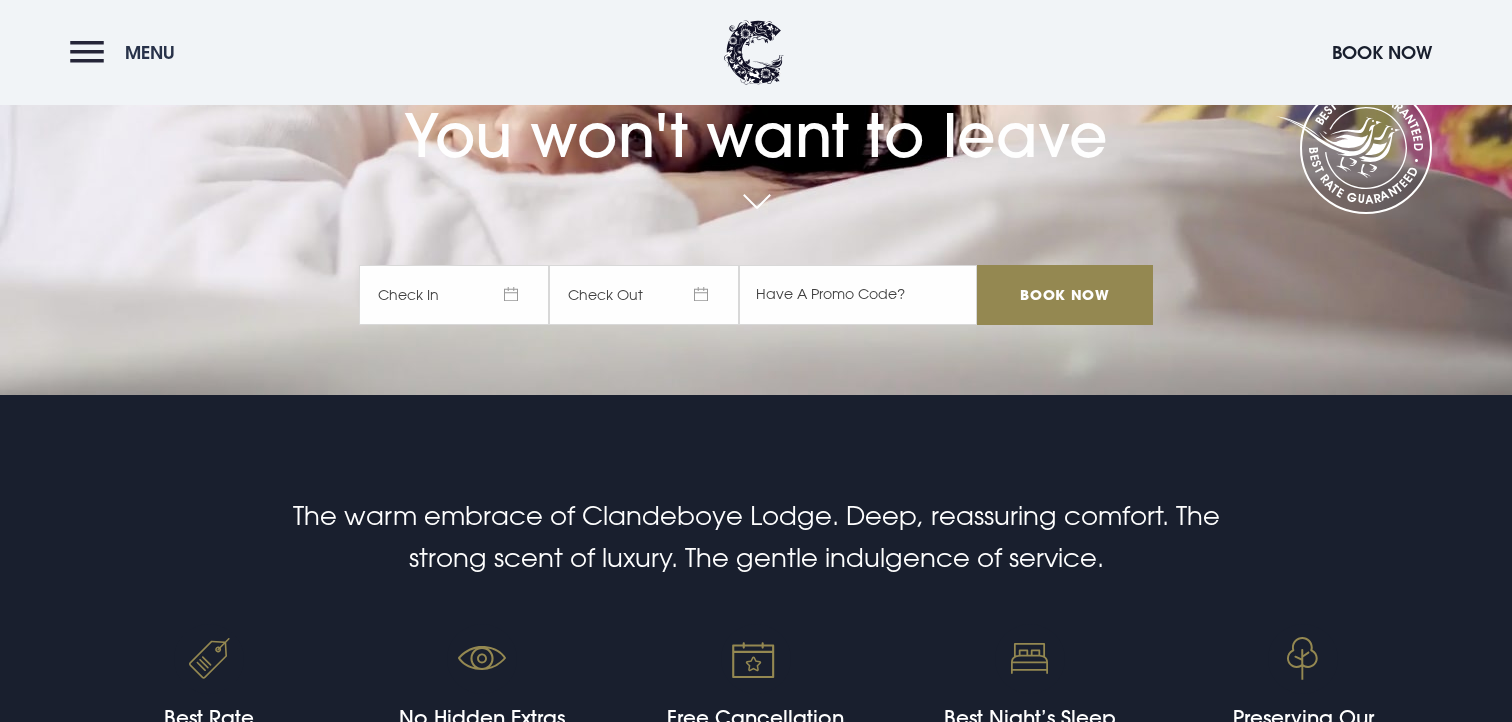 click on "Menu" at bounding box center (150, 52) 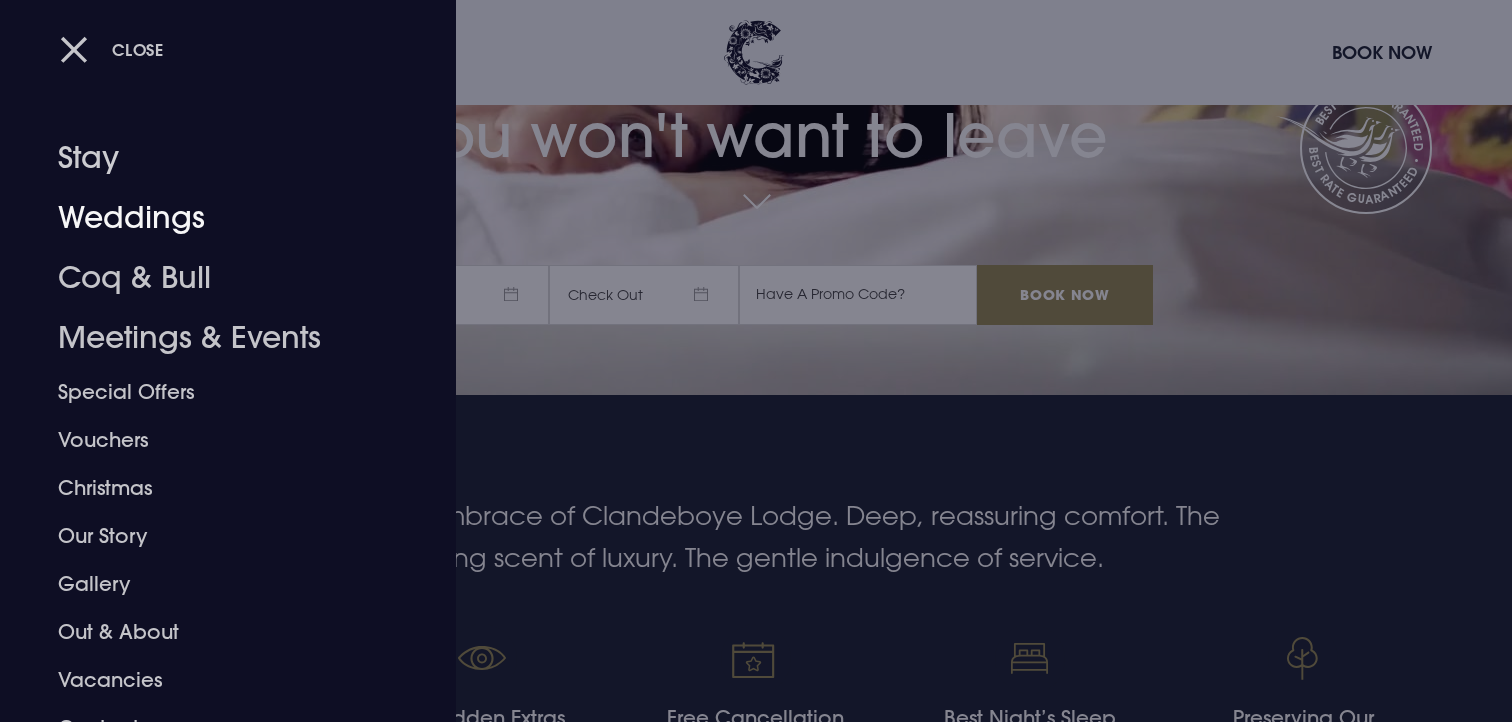 click on "Weddings" at bounding box center [216, 218] 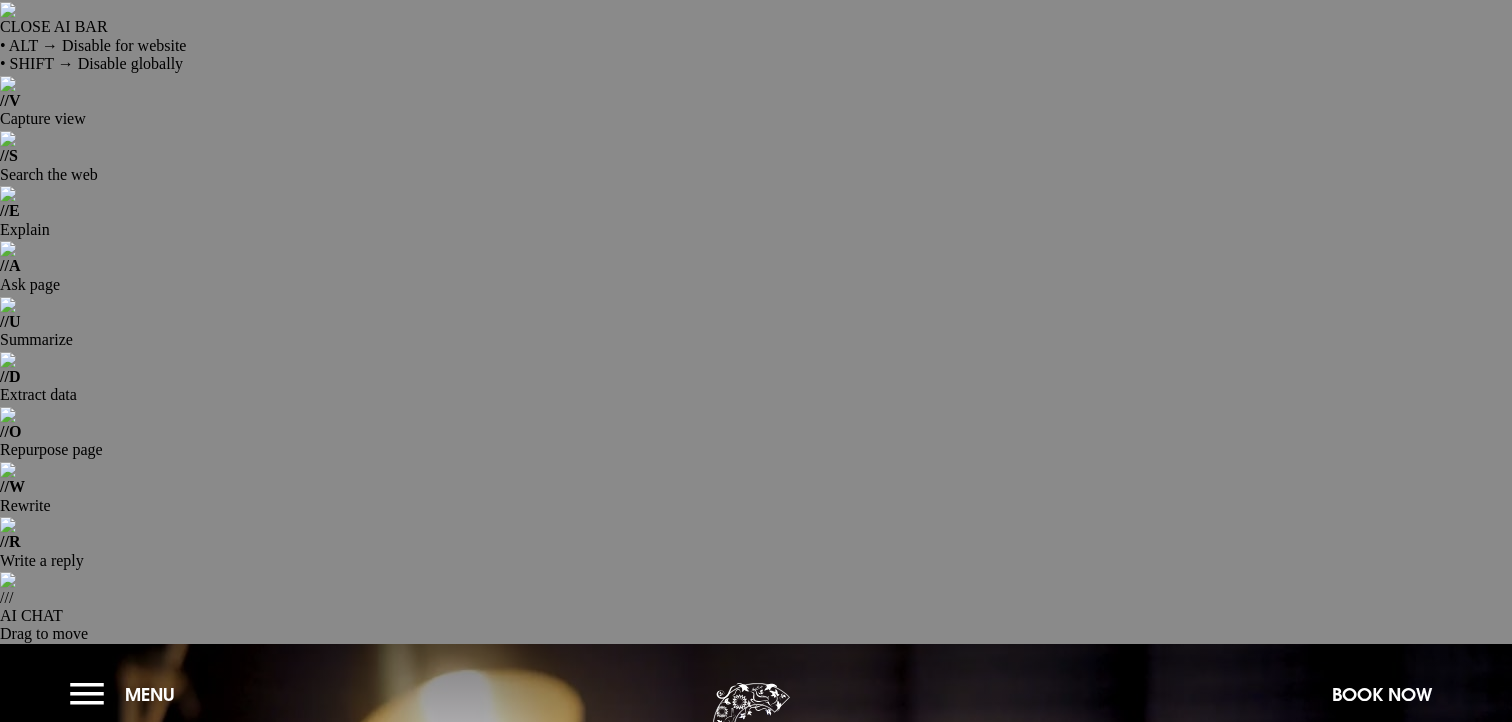 scroll, scrollTop: 0, scrollLeft: 0, axis: both 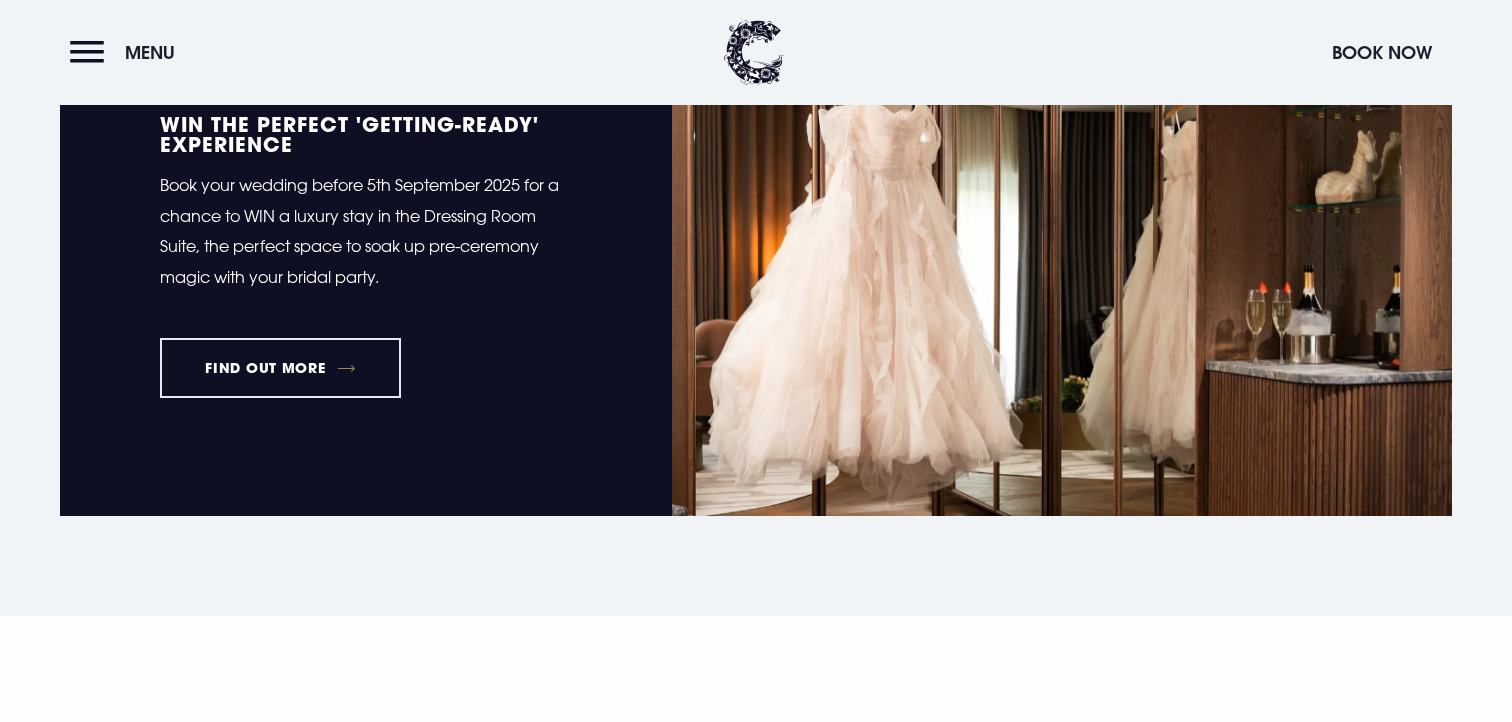 drag, startPoint x: 366, startPoint y: 395, endPoint x: 366, endPoint y: 413, distance: 18 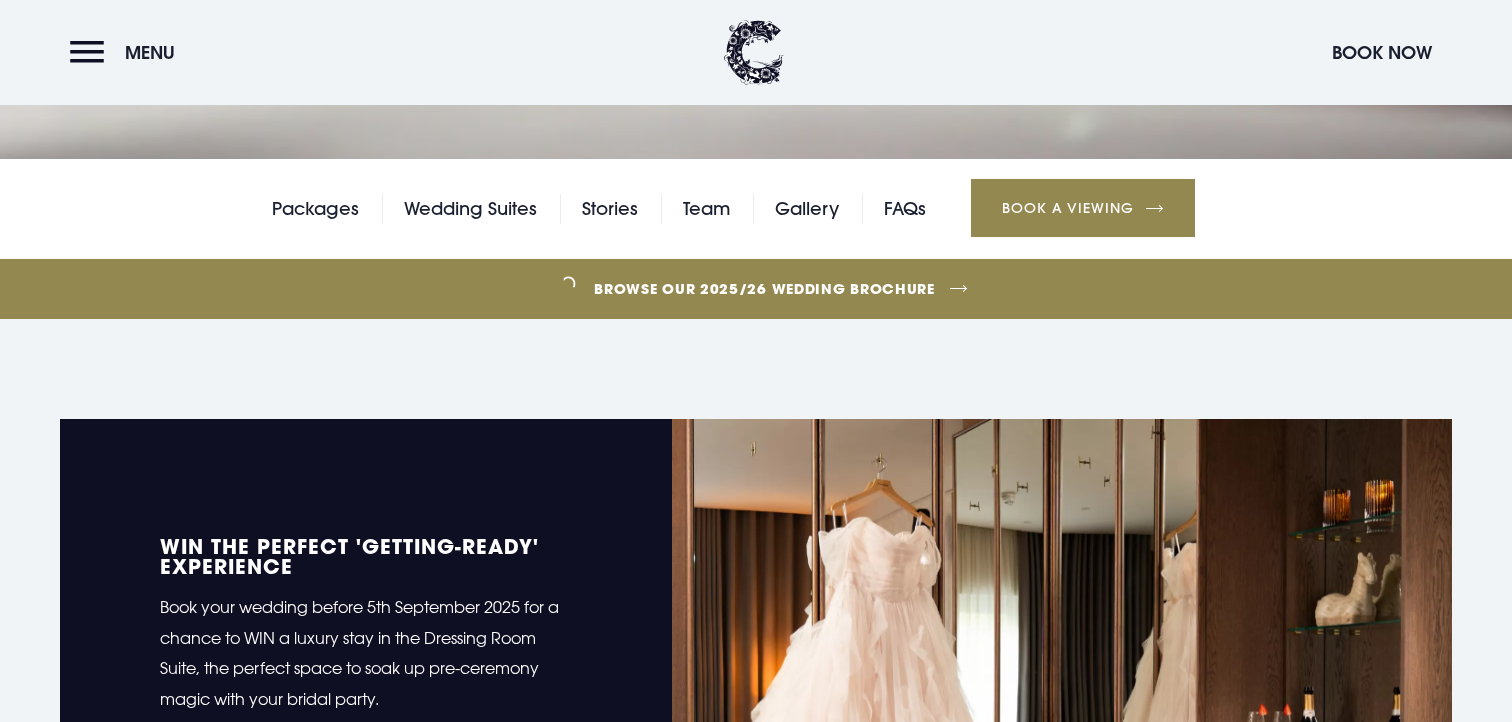 scroll, scrollTop: 0, scrollLeft: 0, axis: both 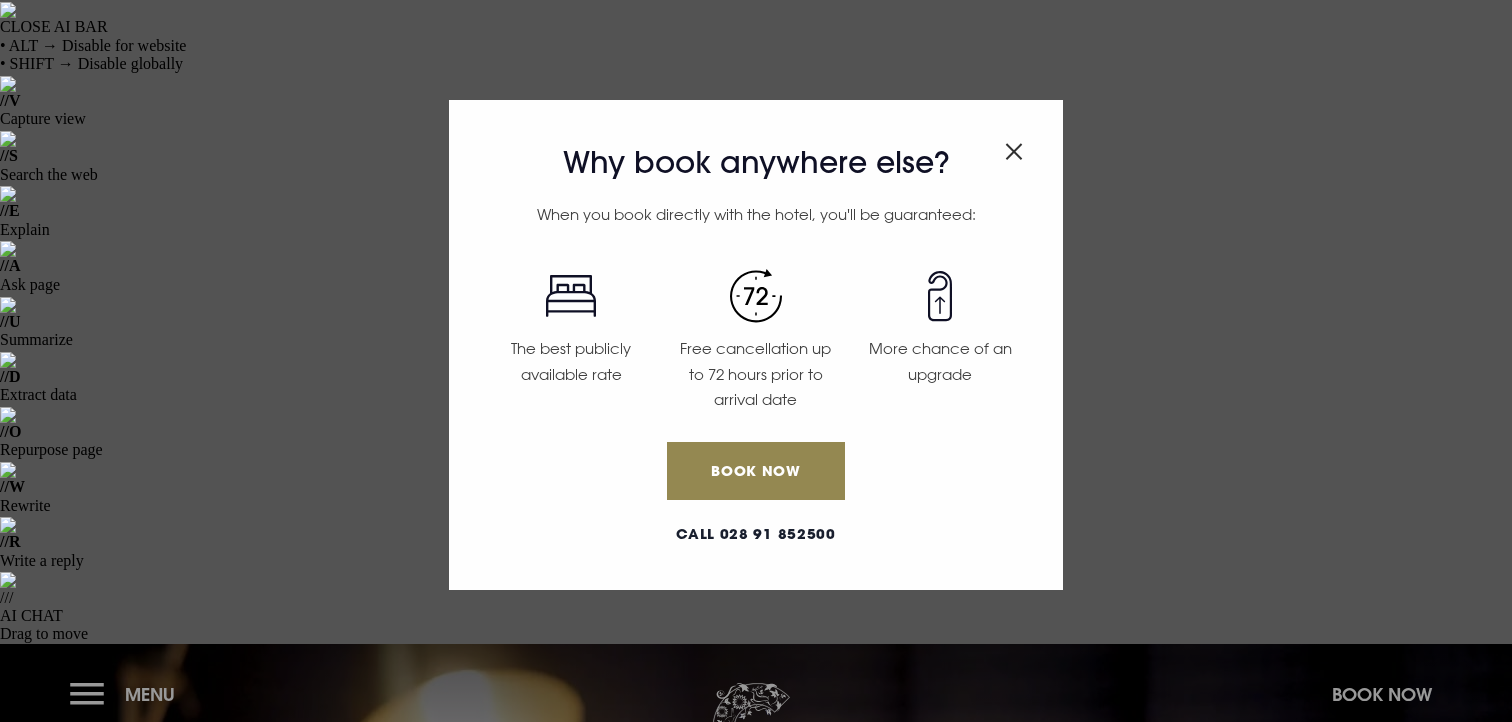 click at bounding box center [1014, 147] 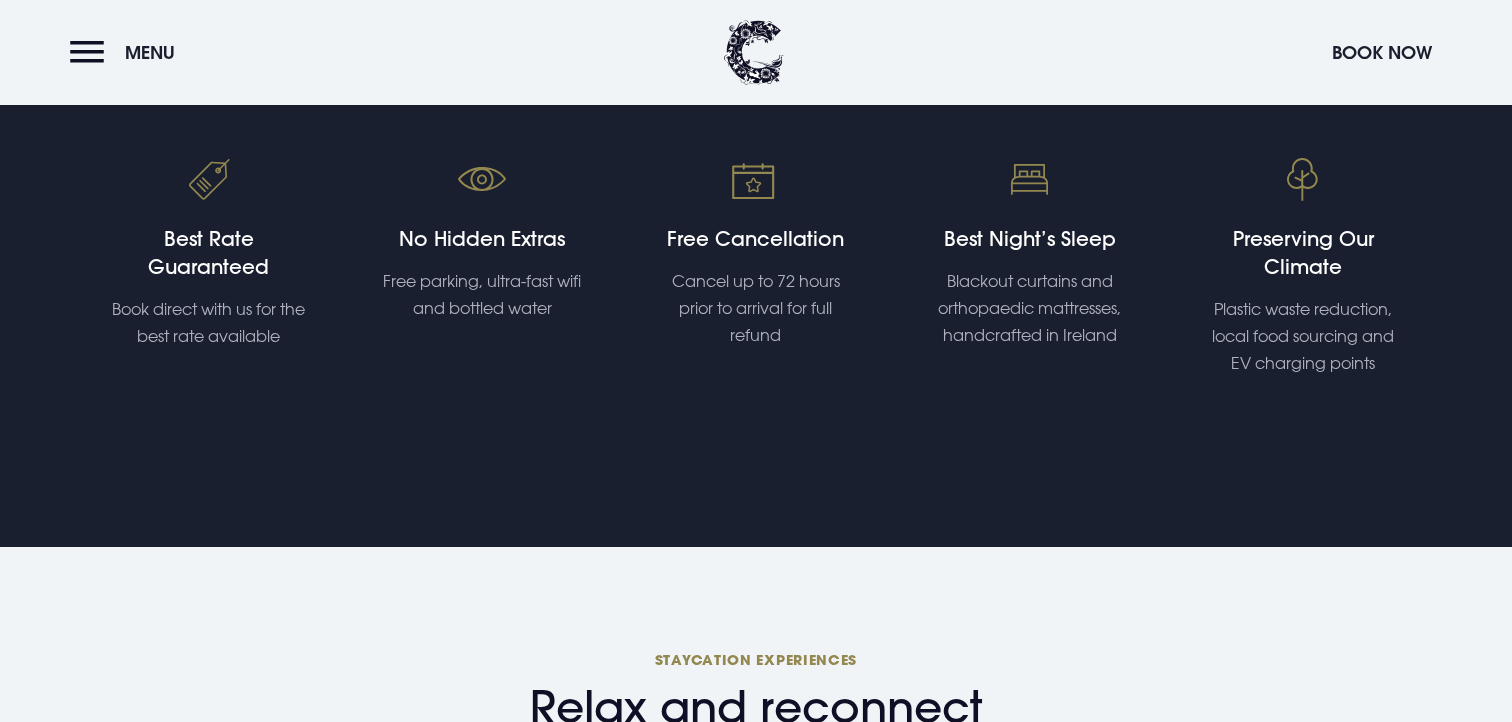 scroll, scrollTop: 1423, scrollLeft: 0, axis: vertical 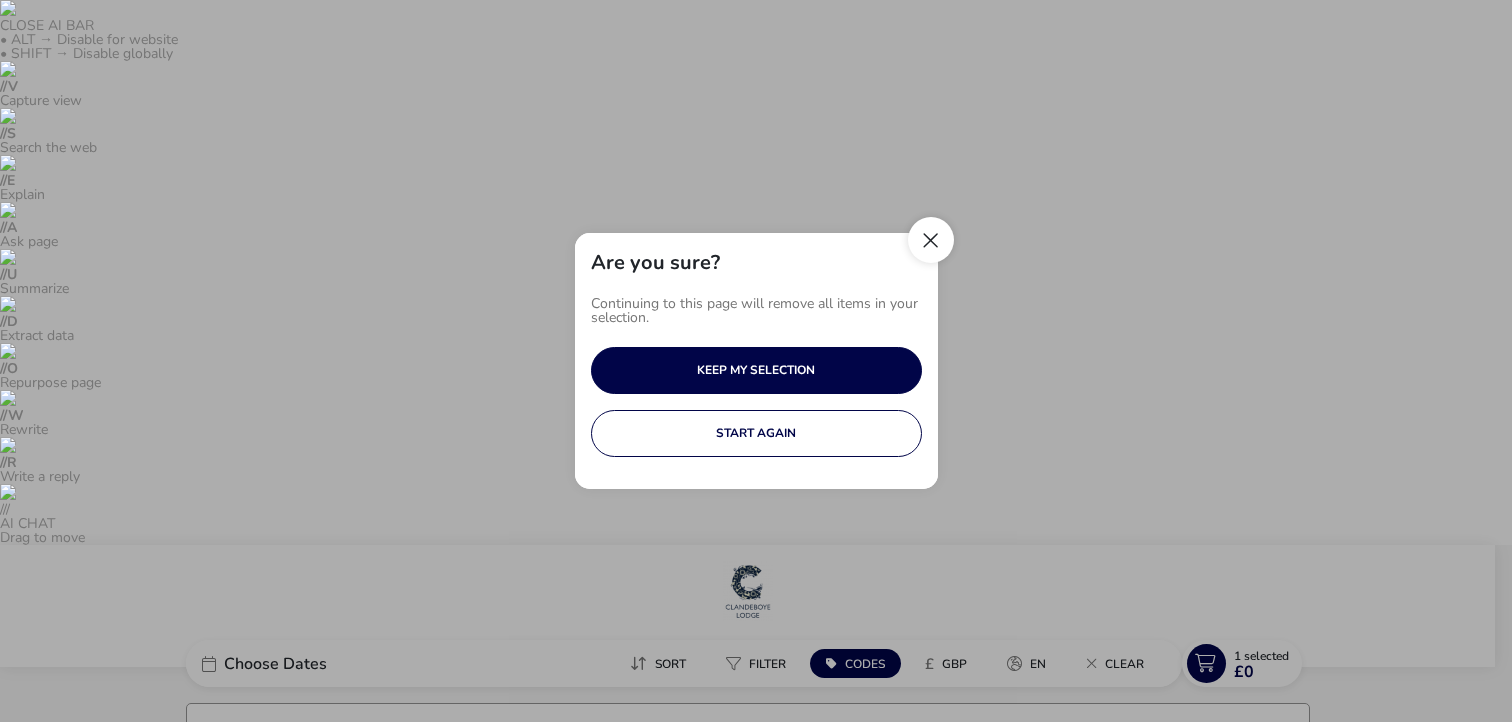click at bounding box center [931, 240] 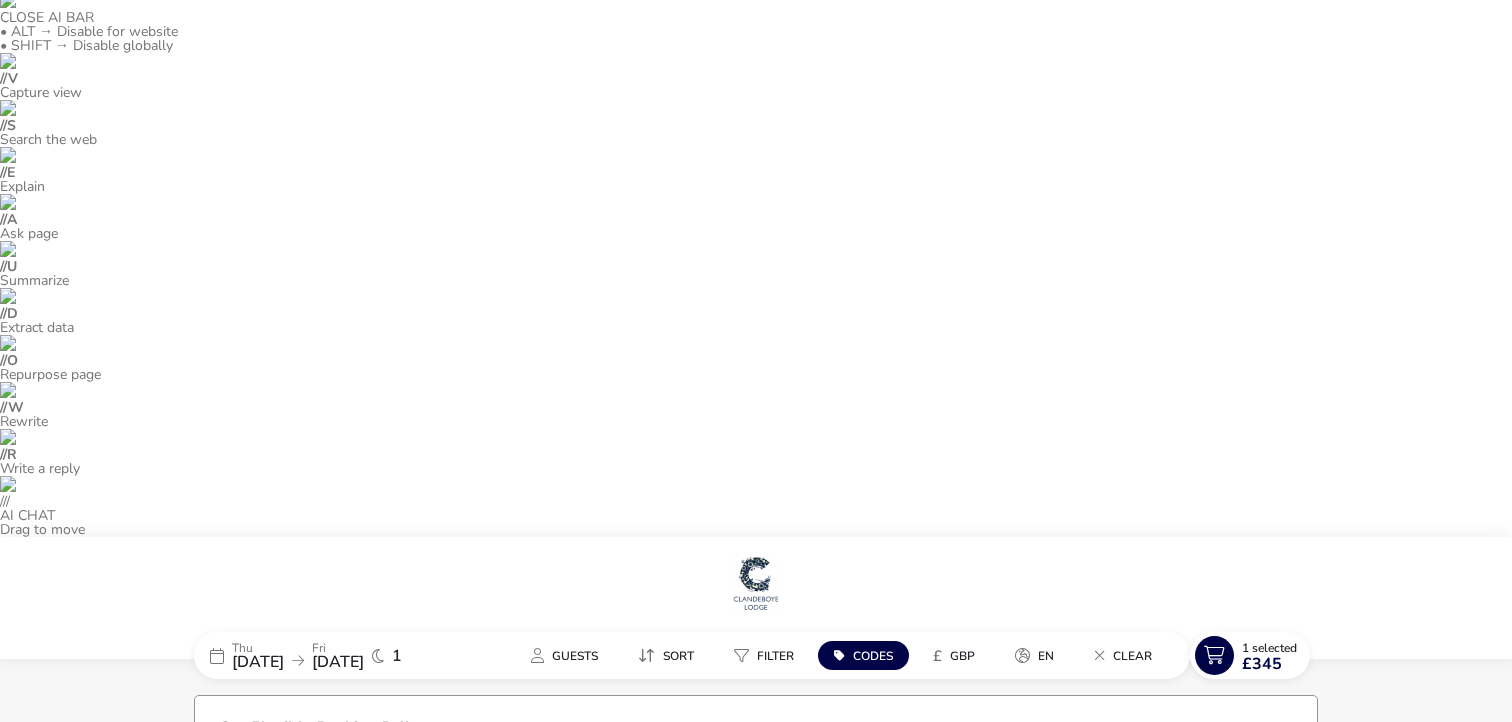 click on "From / Total Price  £325 Hide   Rates" at bounding box center [966, 1013] 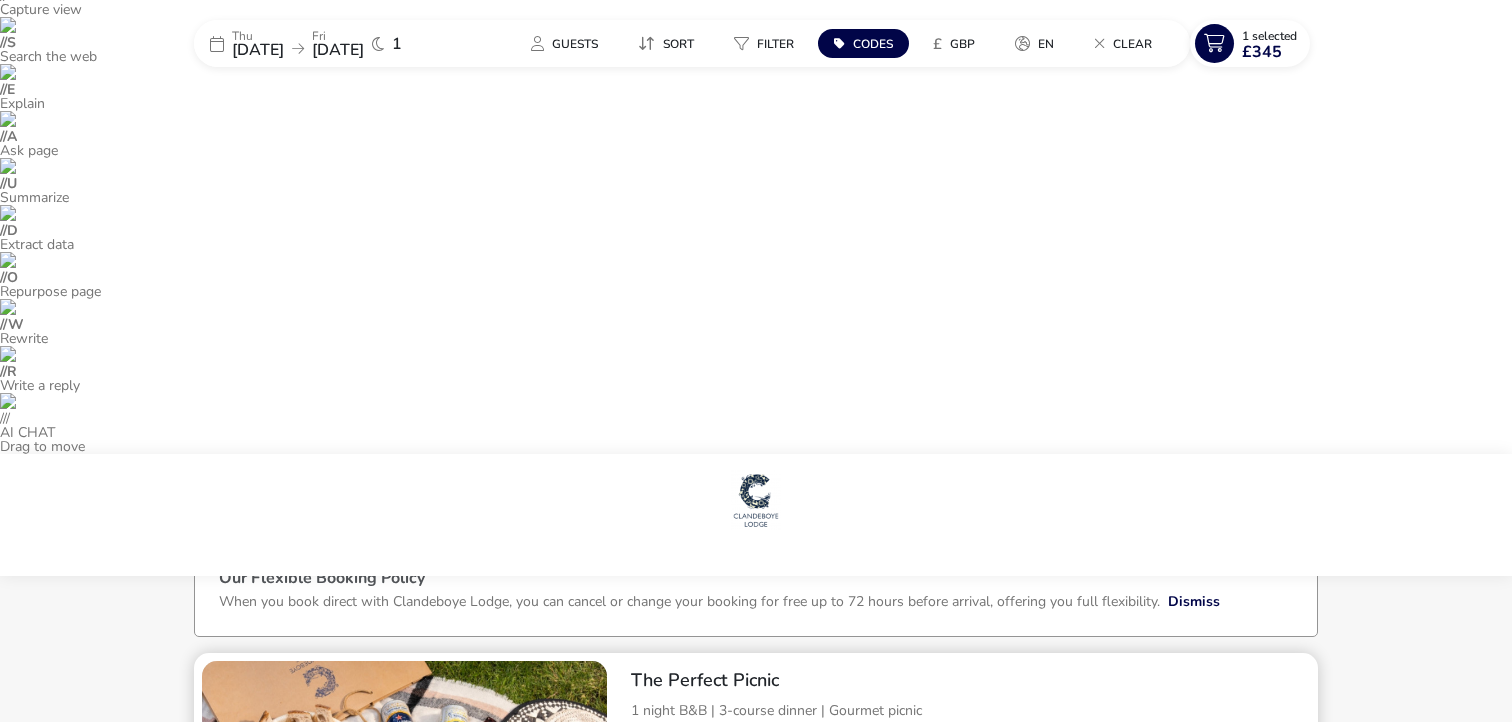 scroll, scrollTop: 65, scrollLeft: 0, axis: vertical 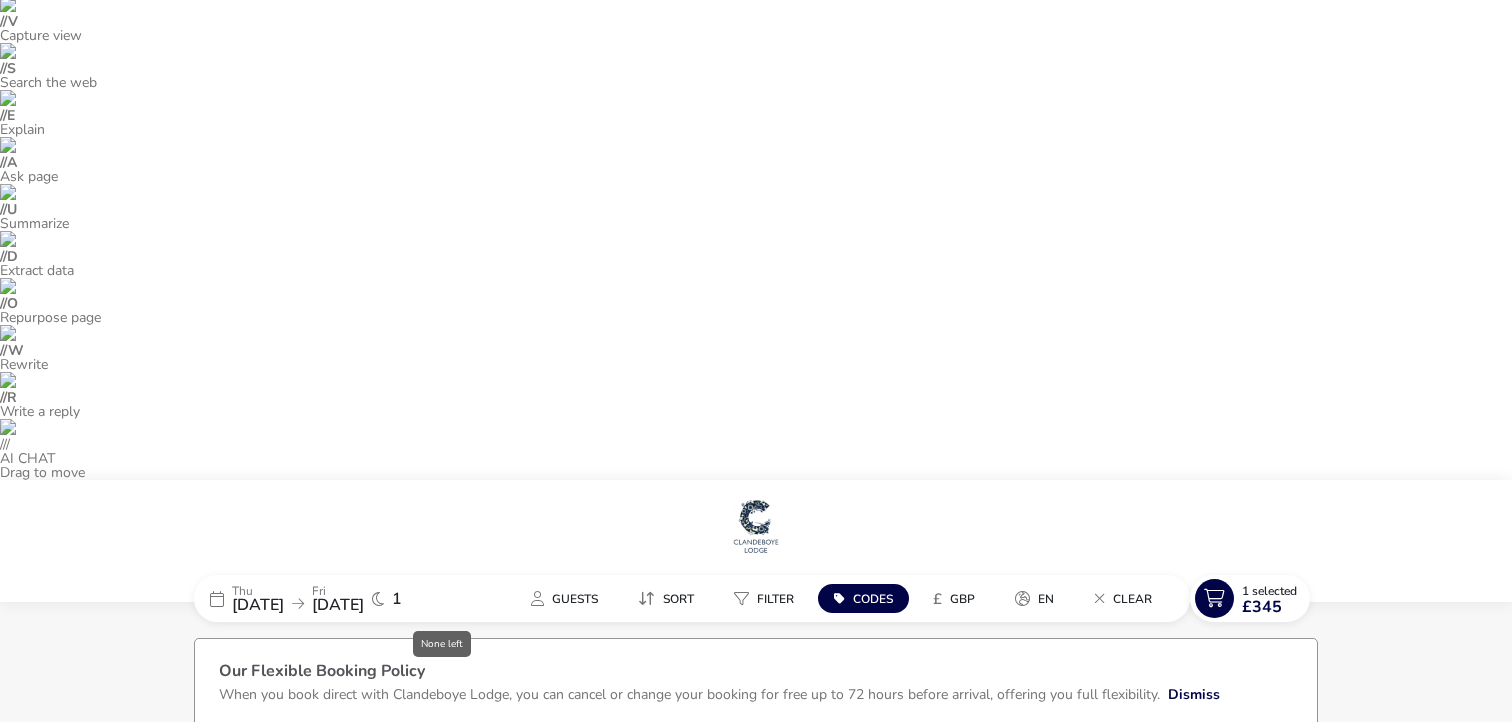 click on "Add" at bounding box center [441, 1151] 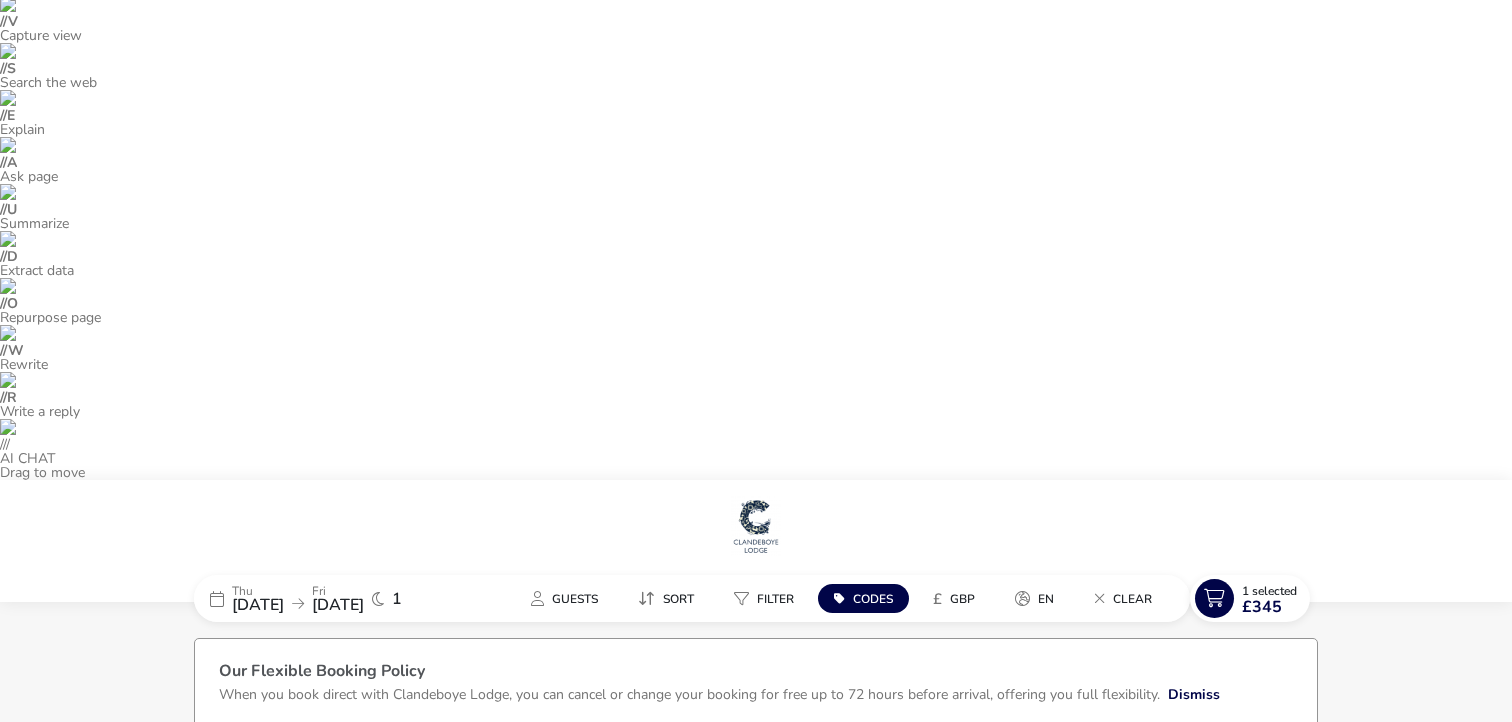 click on "Add" at bounding box center [699, 1151] 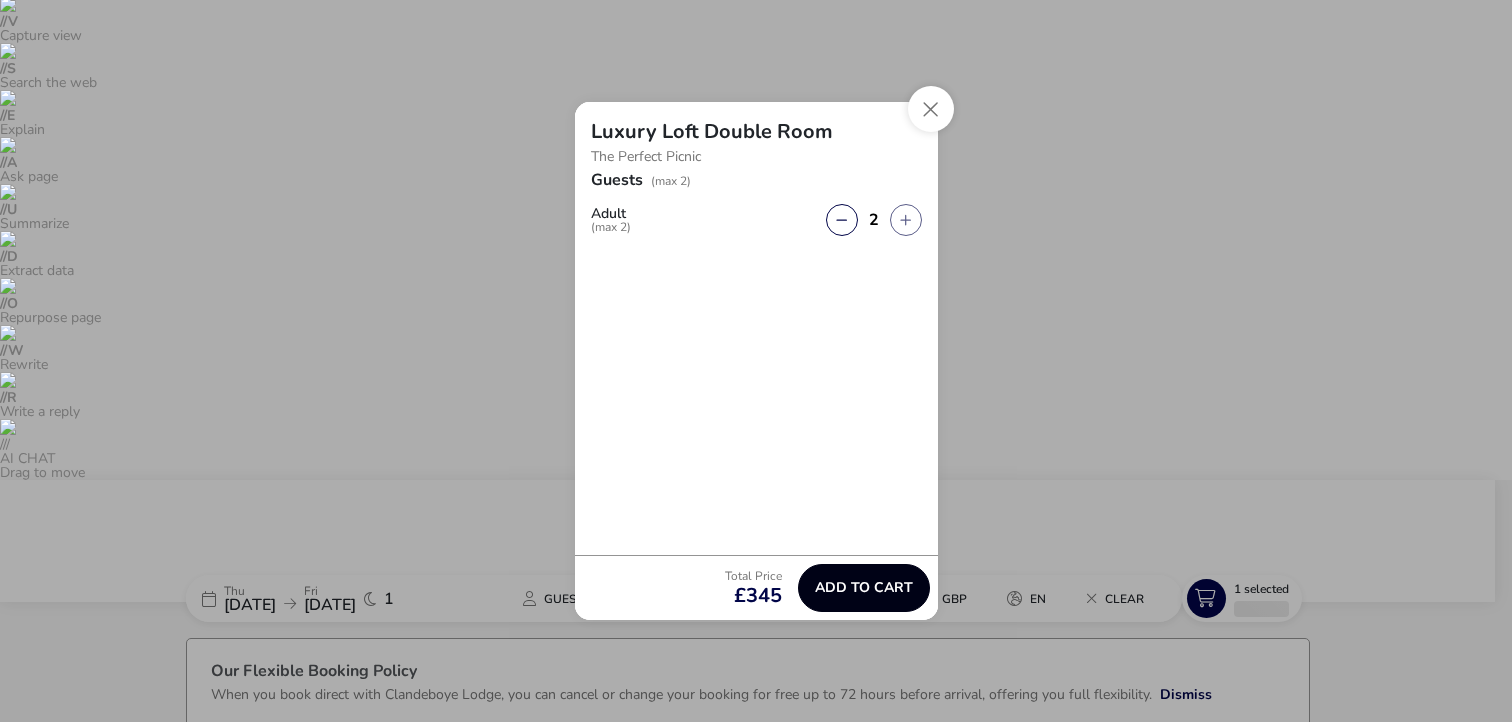 click on "Add to cart" at bounding box center [864, 588] 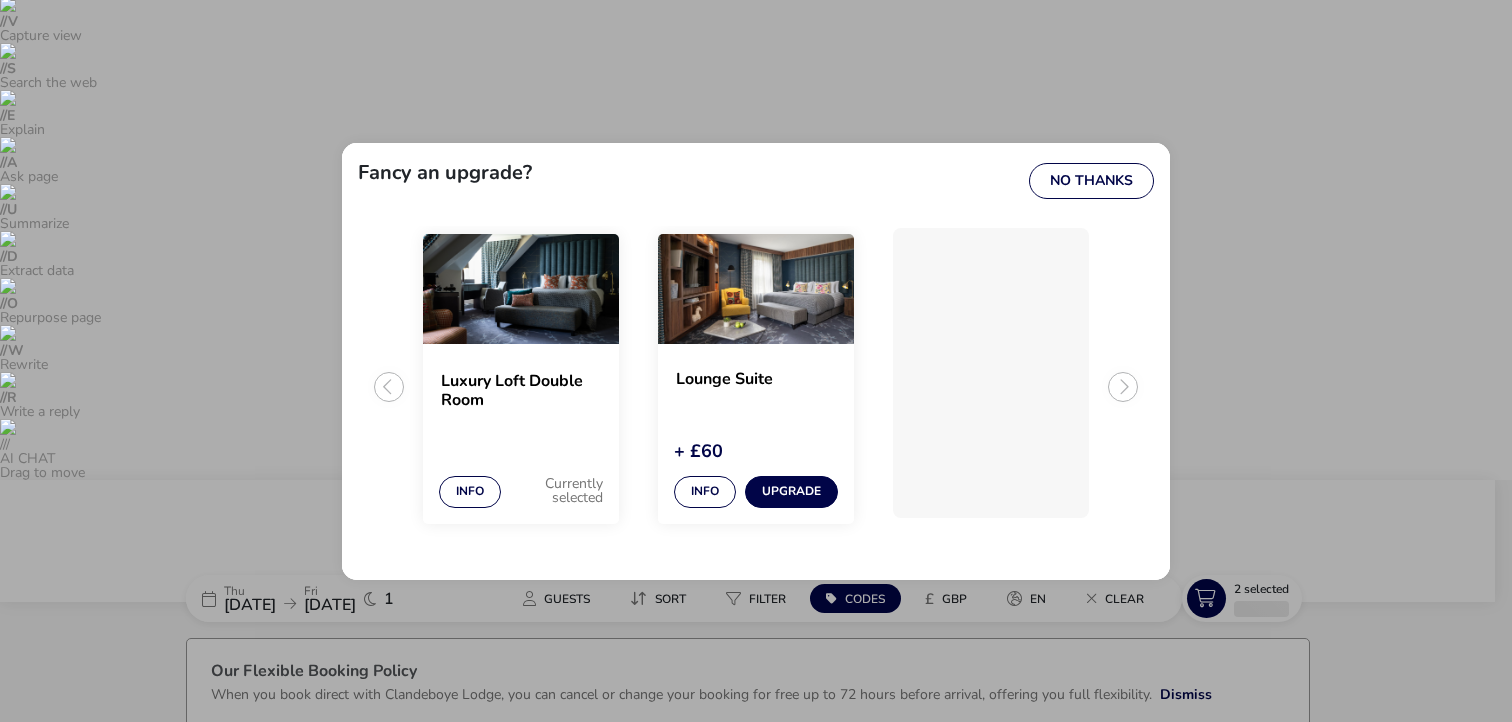 click on "Fancy an upgrade?  No Thanks" at bounding box center (756, 179) 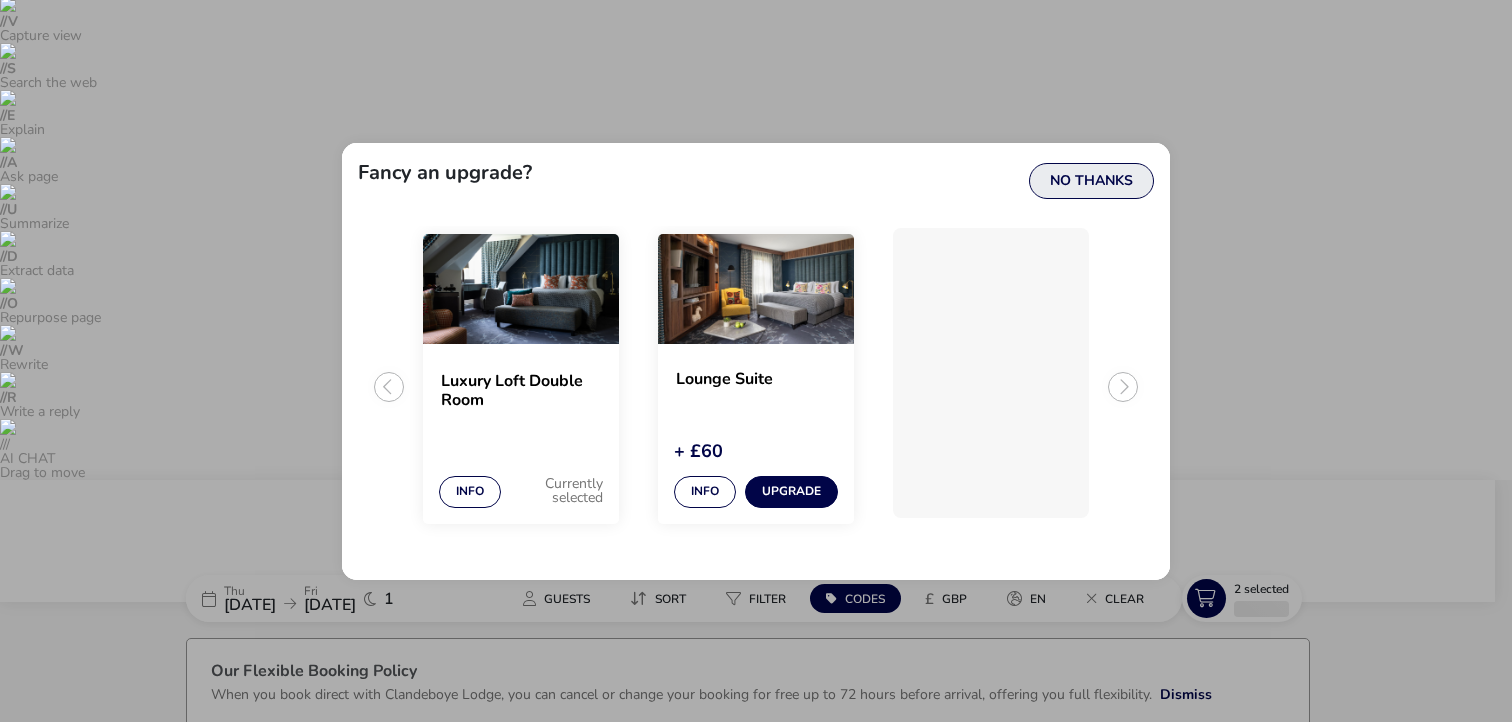 click on "No Thanks" at bounding box center [1091, 181] 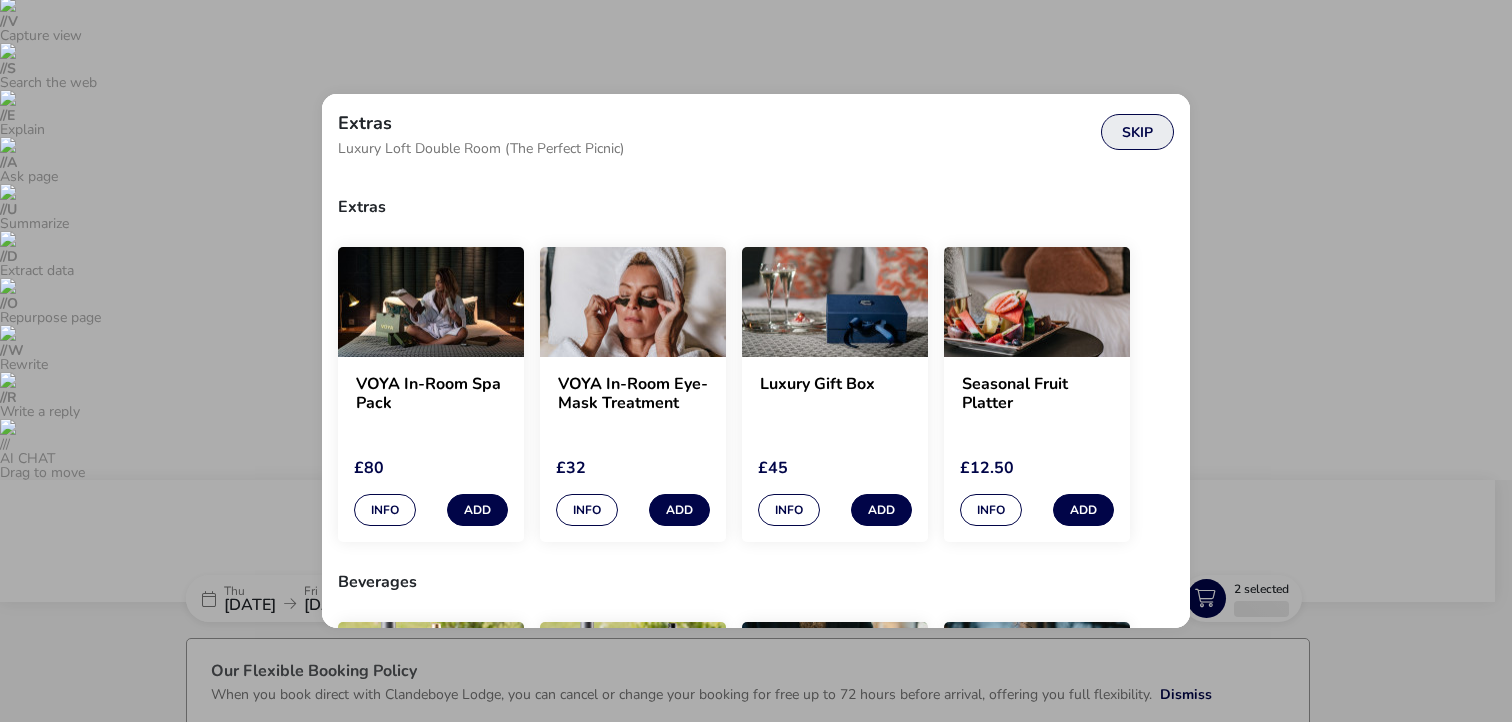 click on "Skip" at bounding box center [1137, 132] 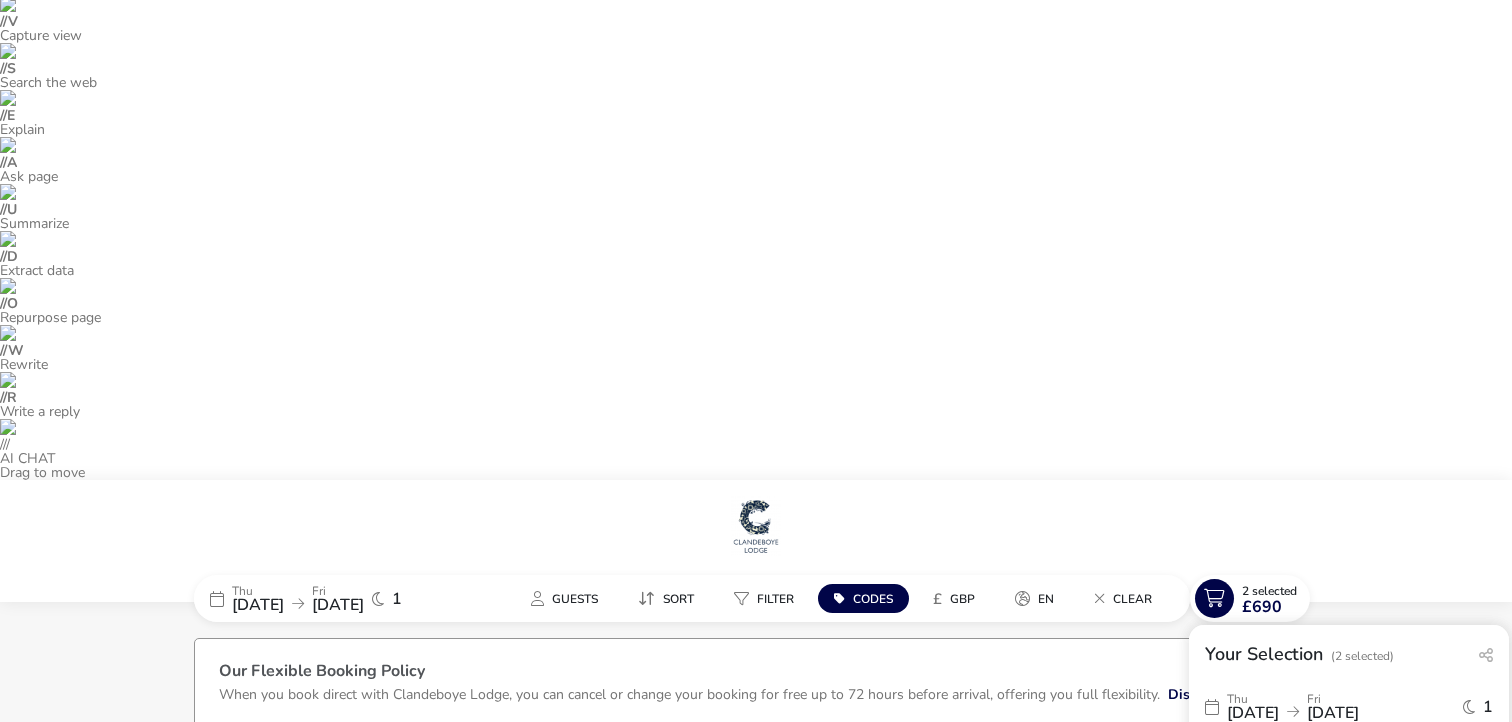 click on "Continue" at bounding box center (1349, 1103) 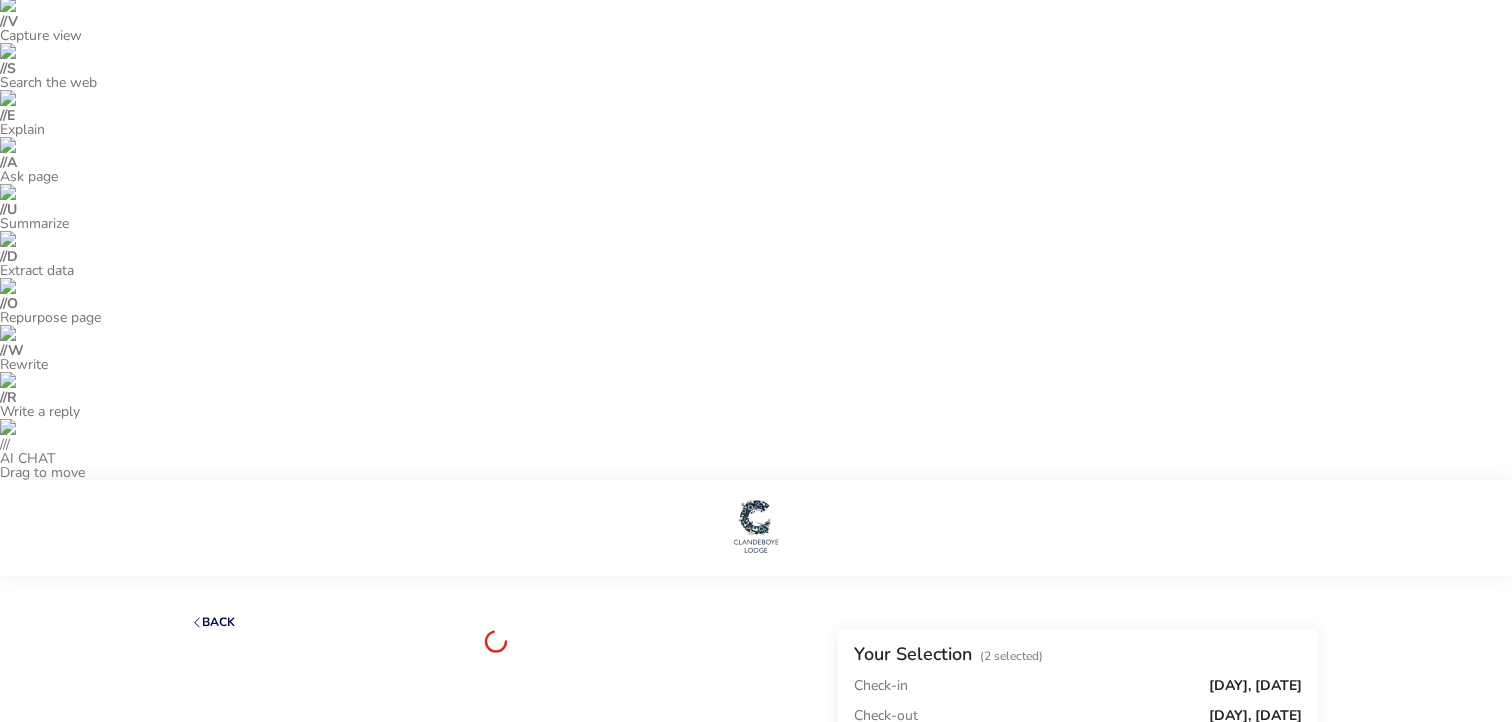 scroll, scrollTop: 0, scrollLeft: 0, axis: both 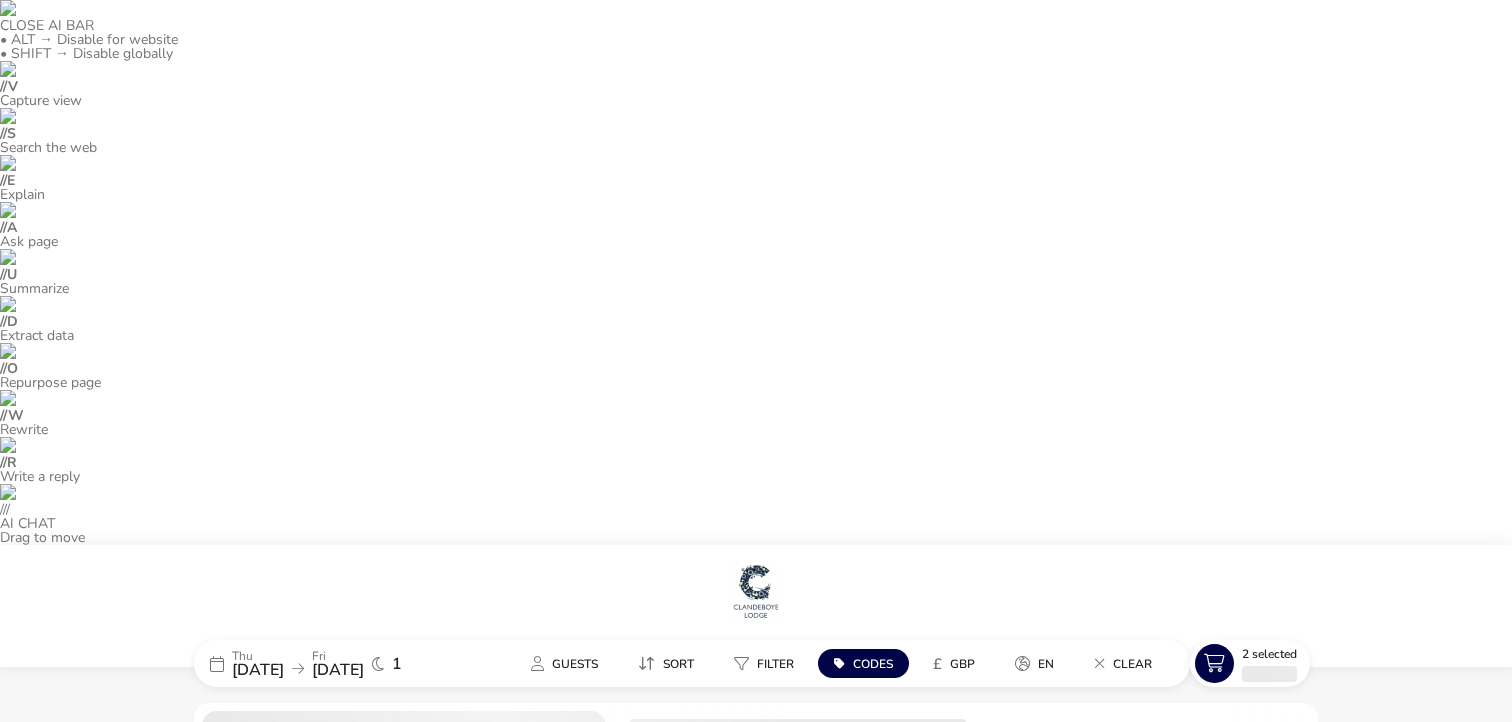 click on "19 Sep 2025" at bounding box center (338, 670) 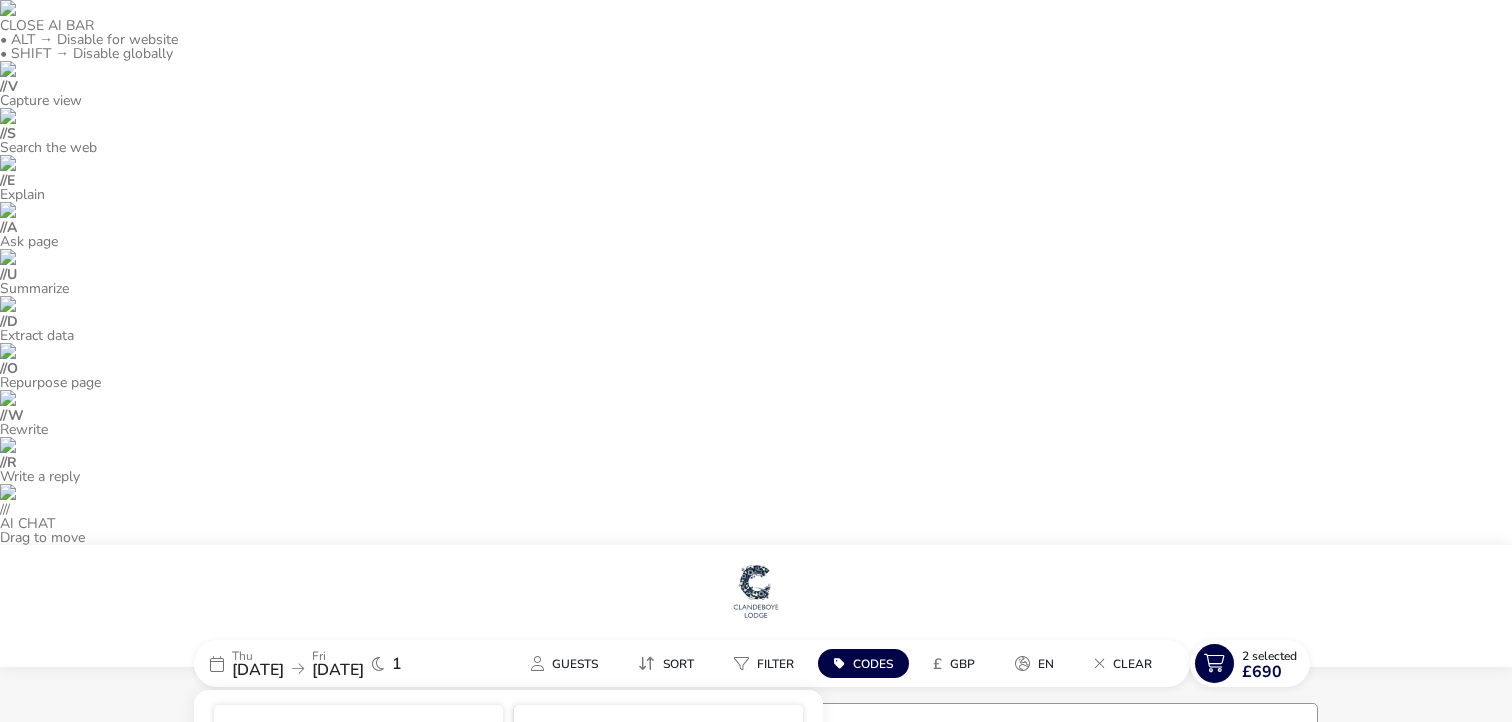 click at bounding box center [770, 744] 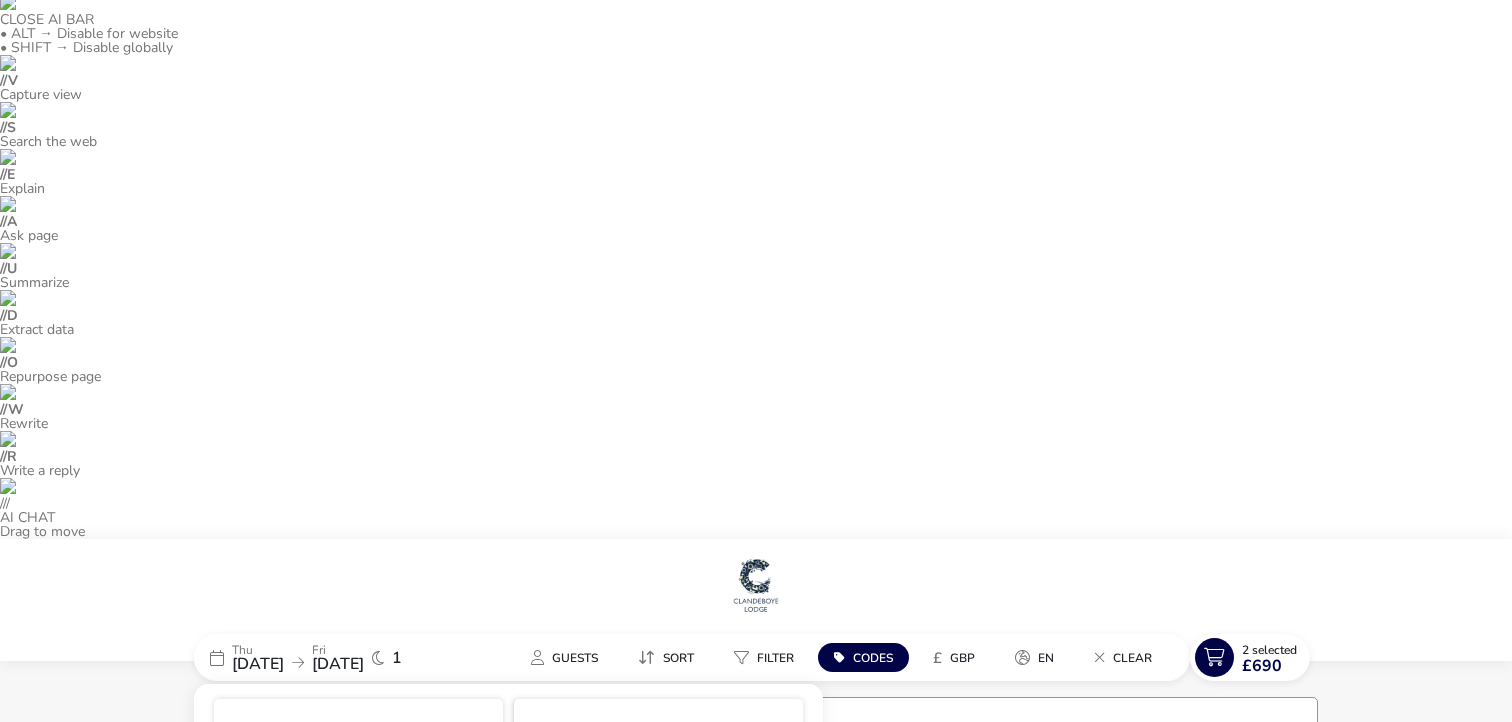click on "November   2025  Mon Tue Wed Thu Fri Sat Sun  27   28   29   30   31   1   2   3   4   5   6   7   8   9   10   11   12   13   14   15   16   17   18   19   20   21   22   23   24   25   26   27   28   29   30" at bounding box center [658, 850] 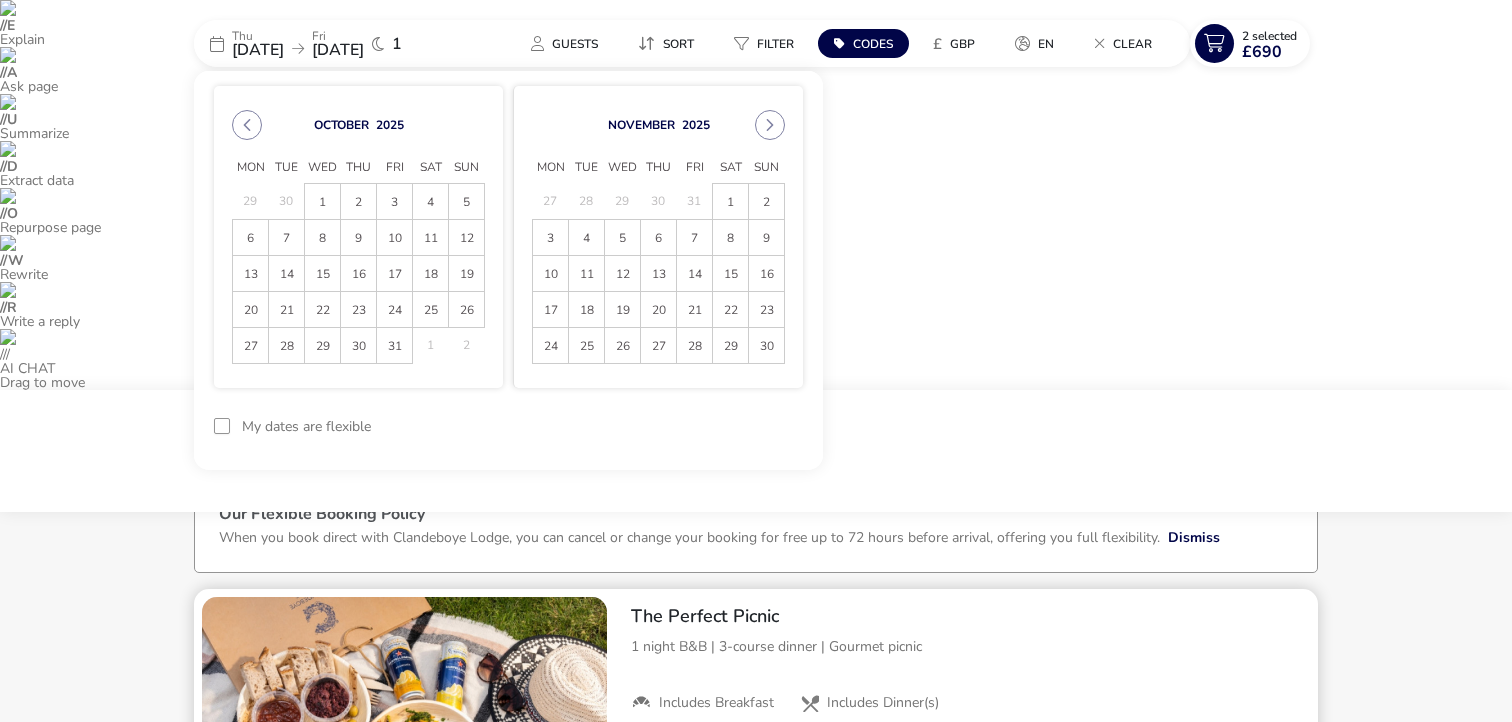 scroll, scrollTop: 165, scrollLeft: 0, axis: vertical 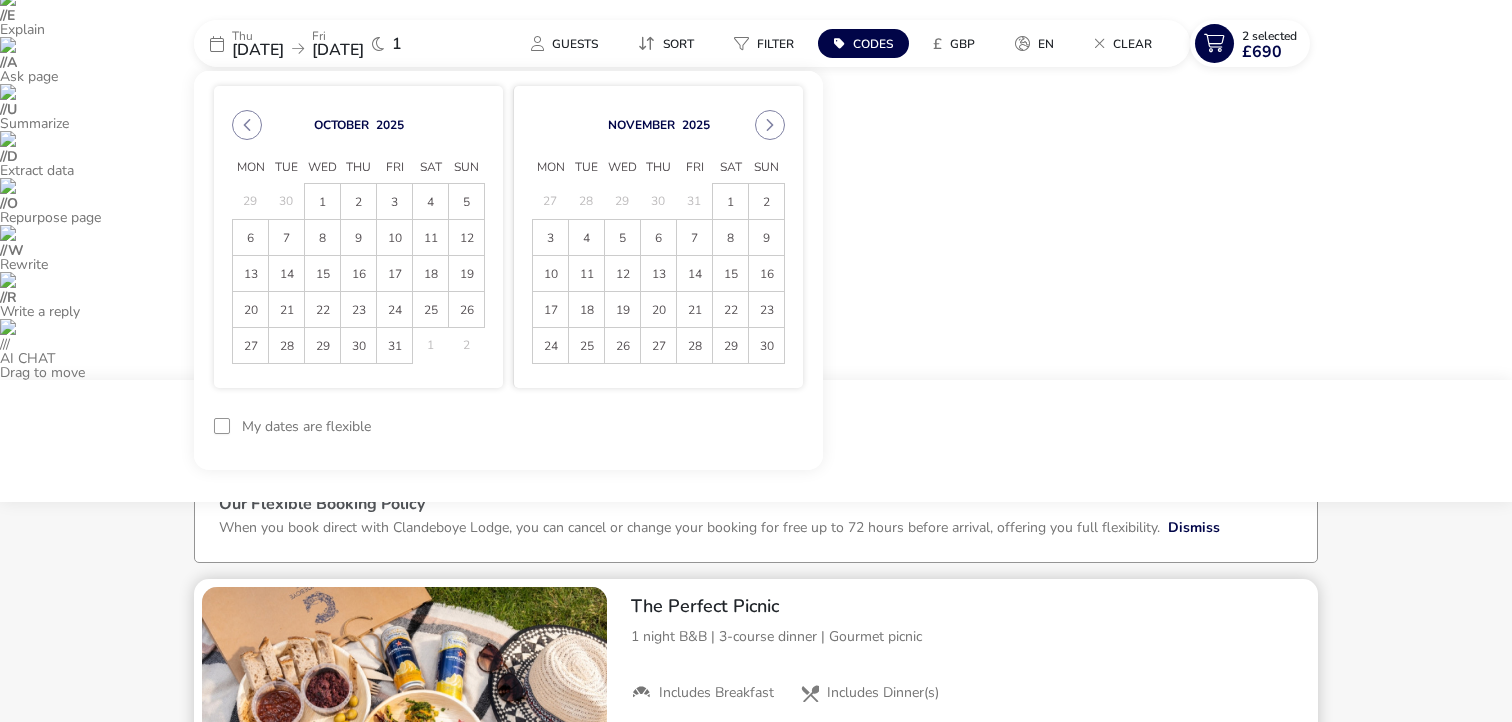 click on "The Perfect Picnic 1 night B&B | 3-course dinner | Gourmet picnic  Includes Breakfast Includes Dinner(s)  From / Total Price  £325 Hide   Rates" at bounding box center (966, 701) 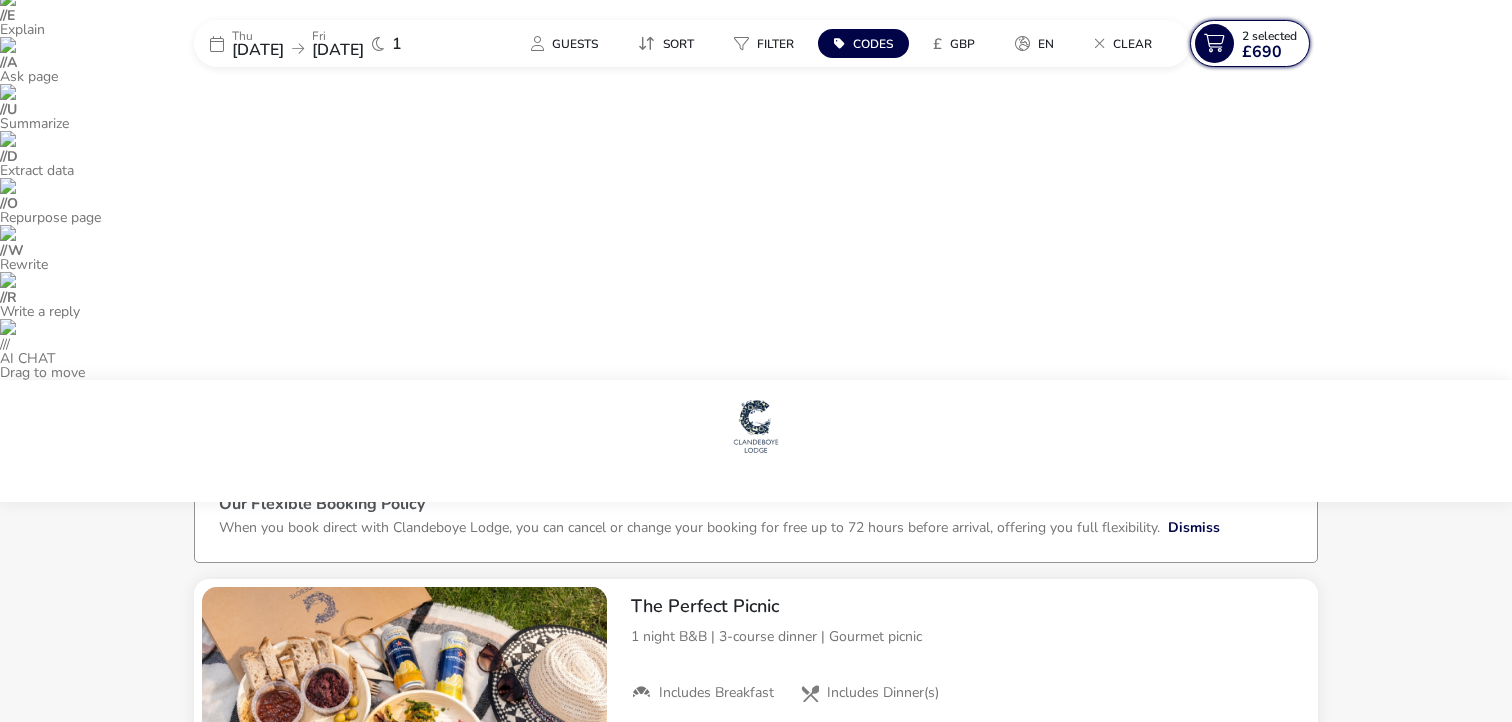 click on "£690" at bounding box center [1262, 52] 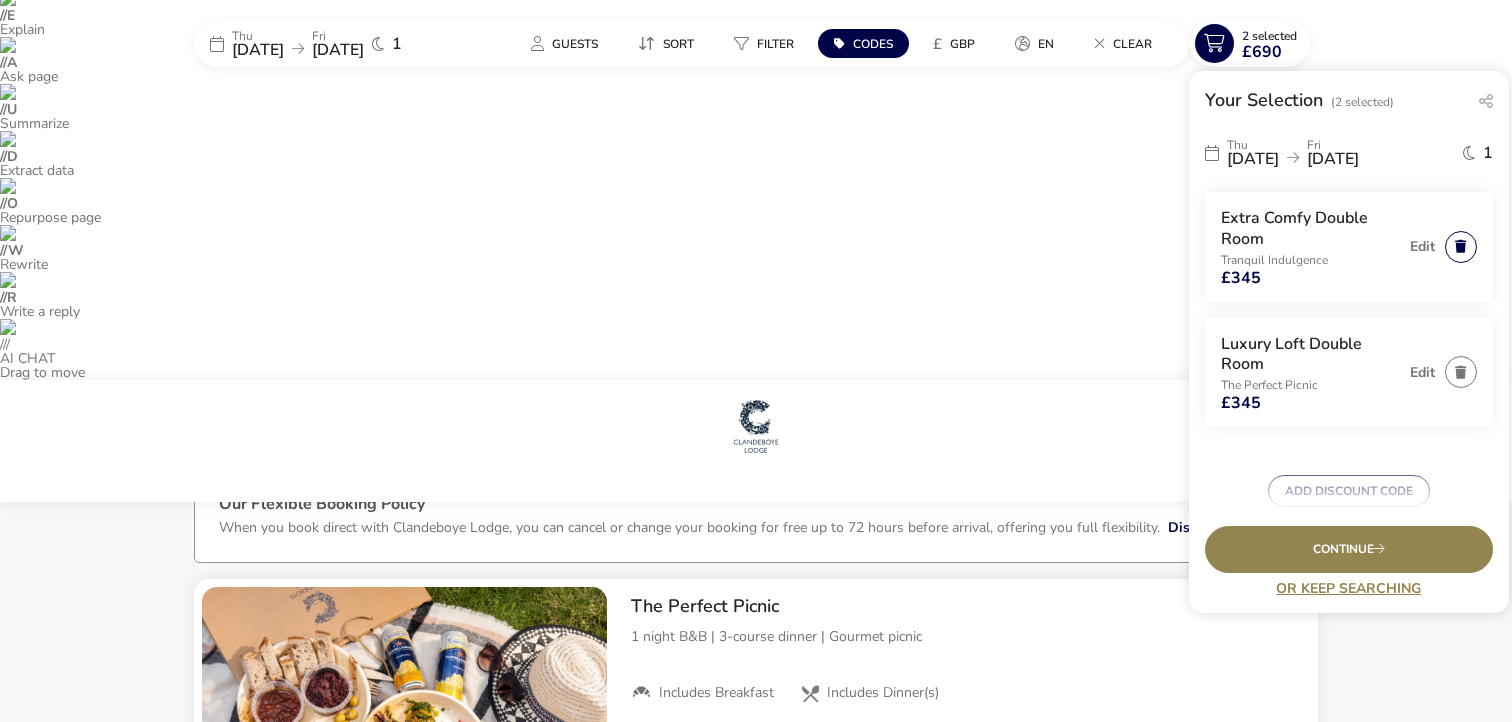 click at bounding box center (1461, 247) 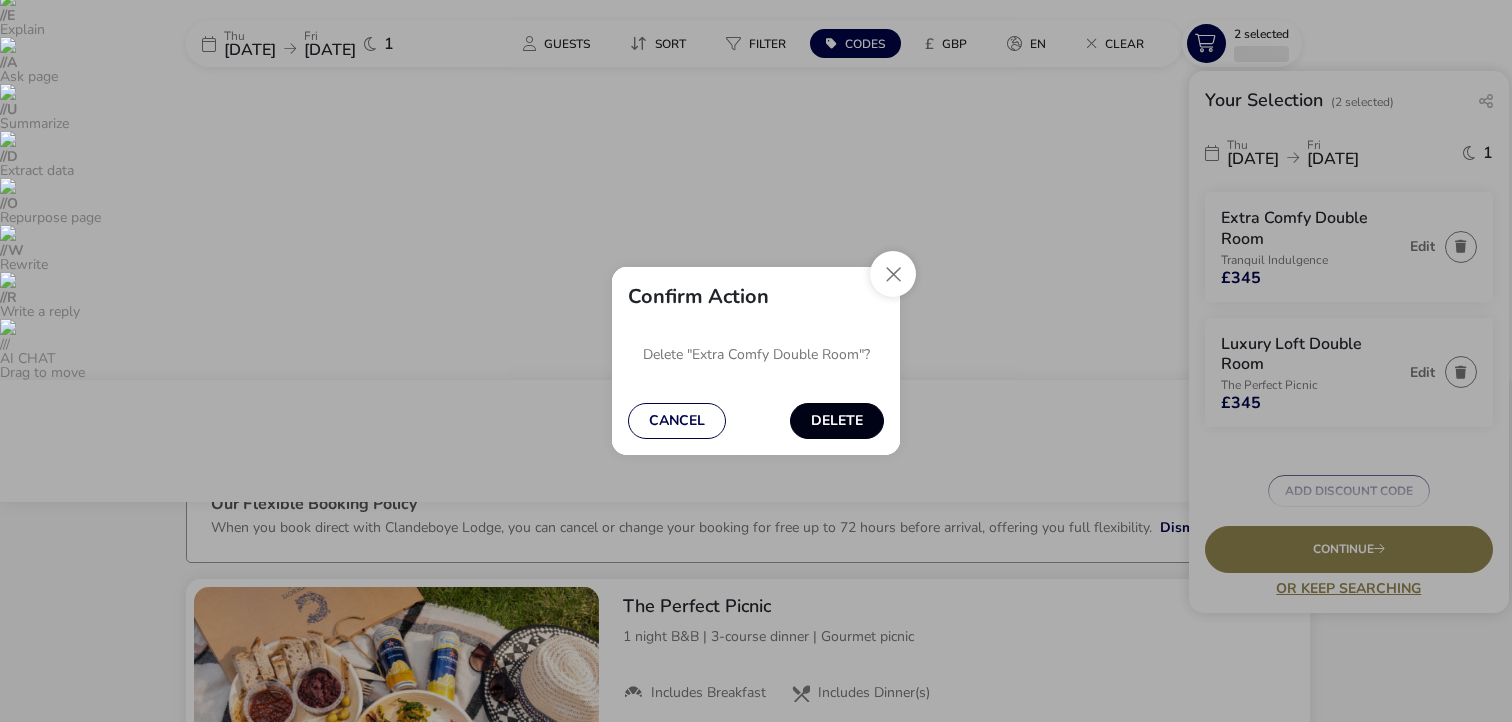 click on "Delete" at bounding box center [837, 421] 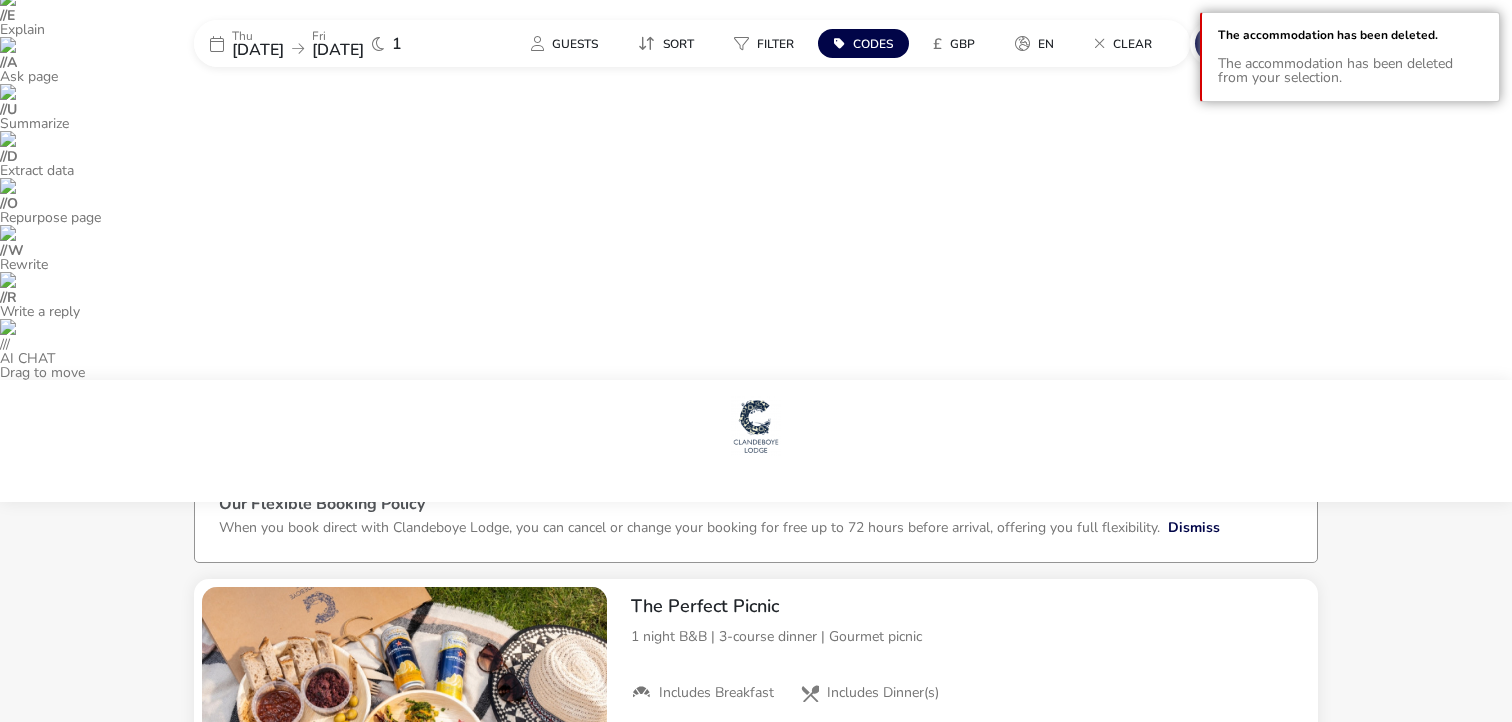 click on "18 Sep 2025" at bounding box center (258, 50) 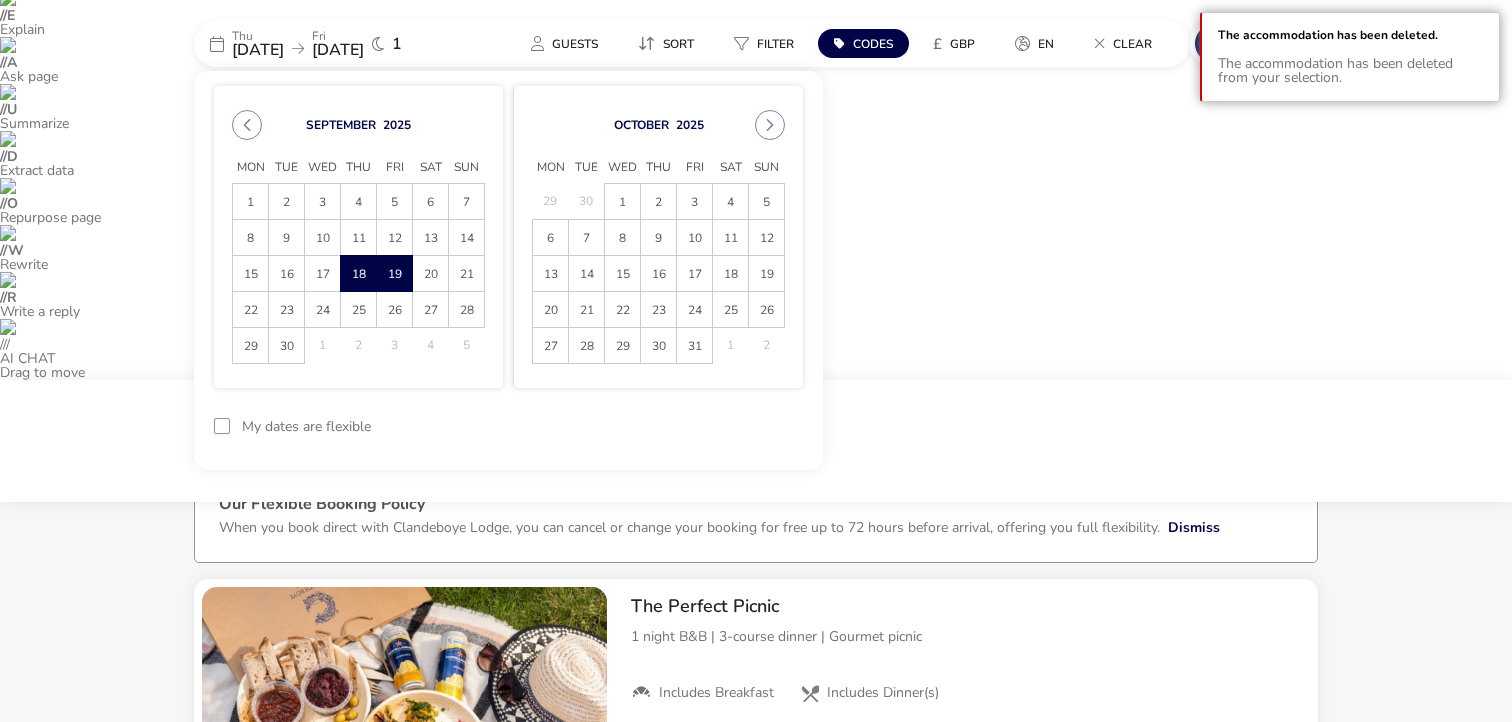 click on "October   2025" at bounding box center [658, 125] 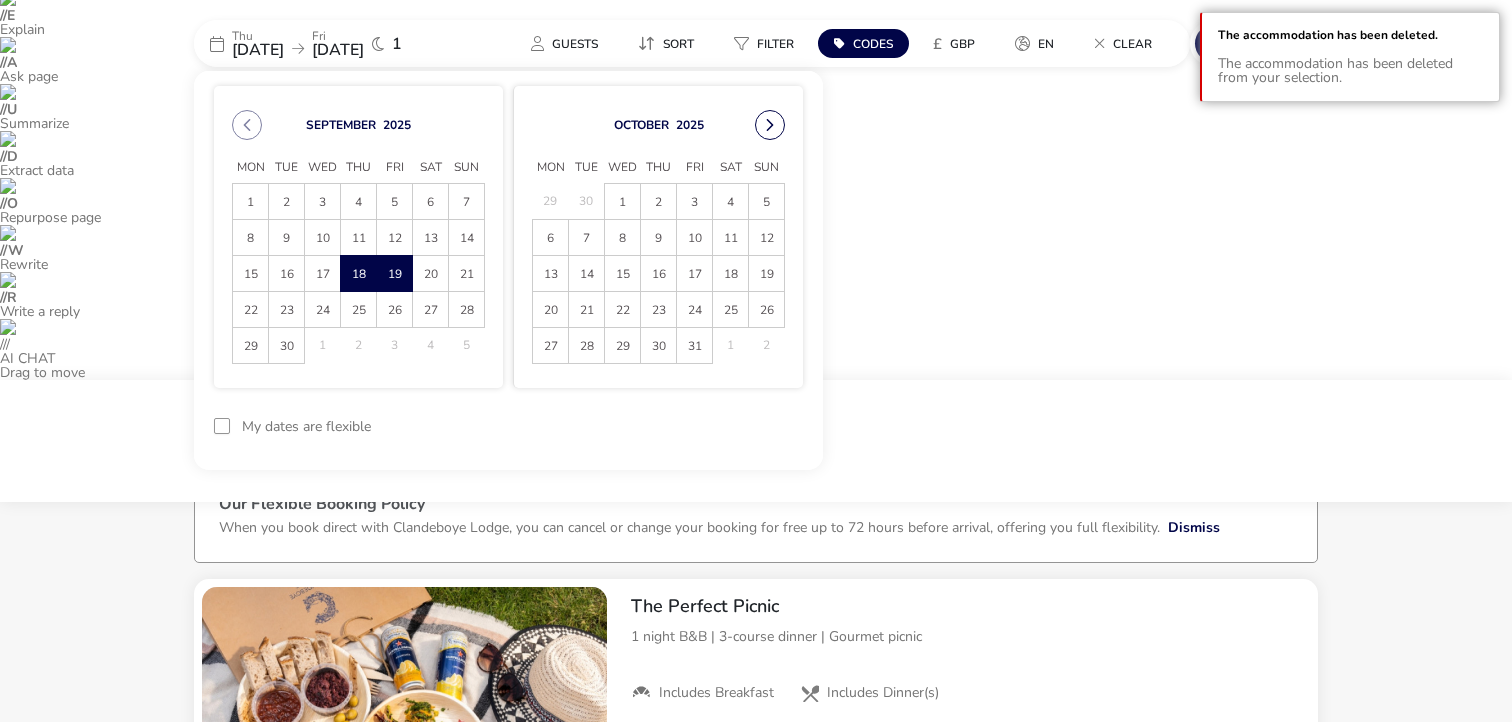click at bounding box center [770, 125] 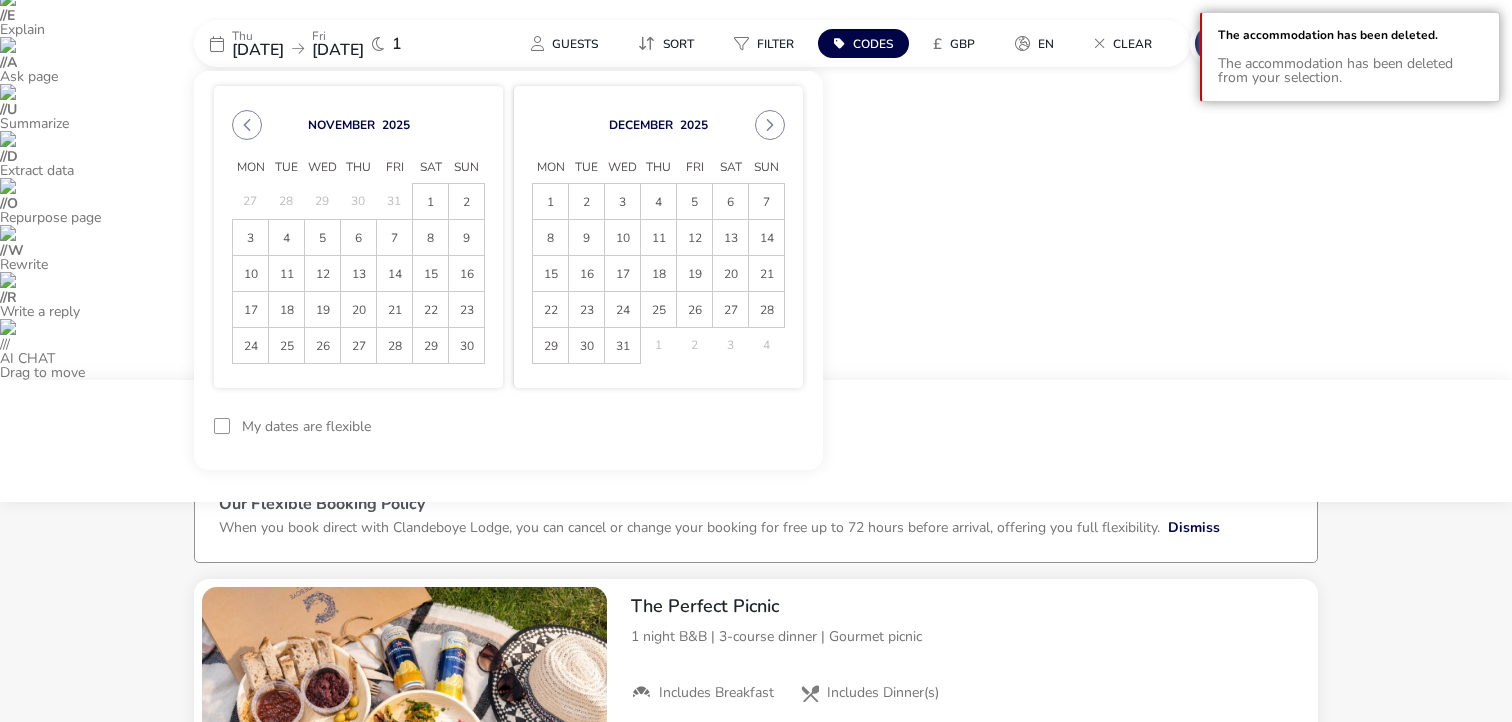 click at bounding box center (770, 125) 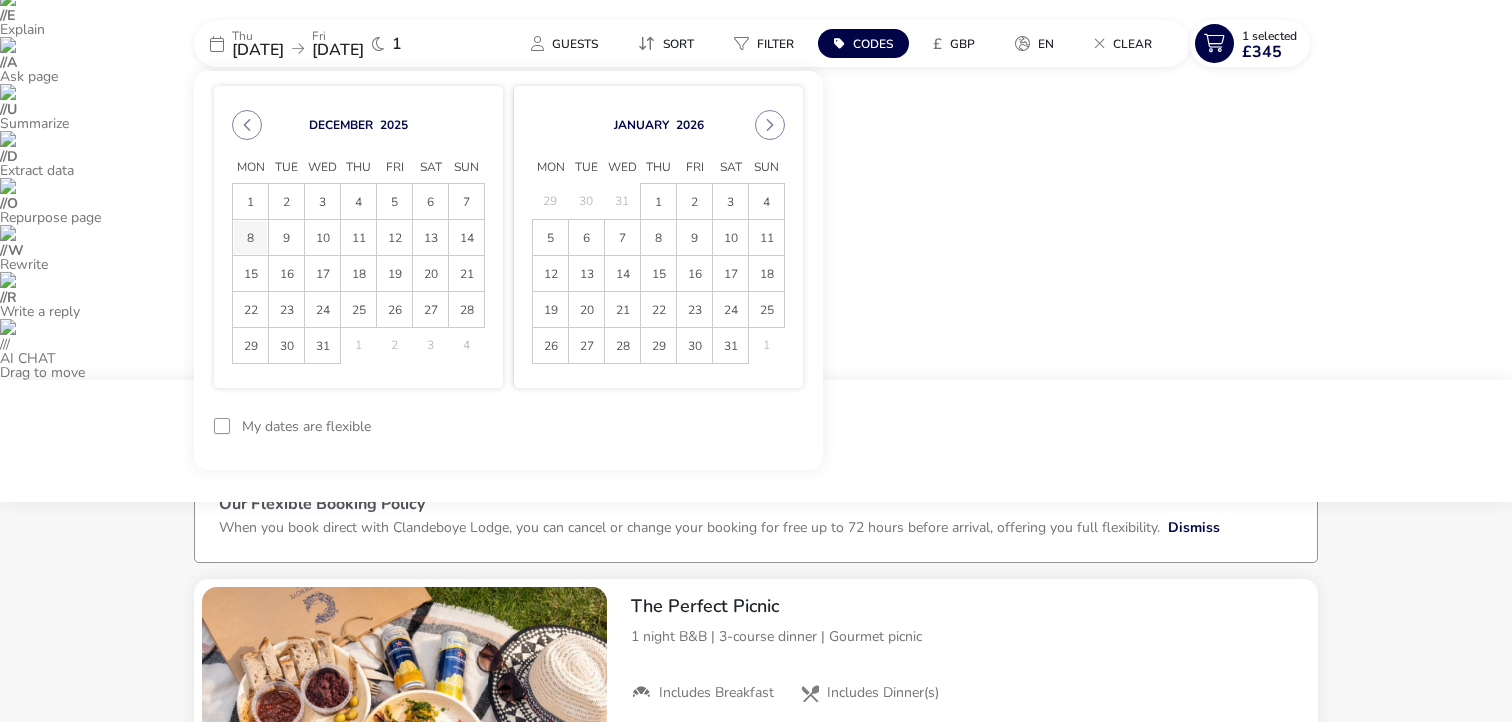 click on "8" at bounding box center (250, 237) 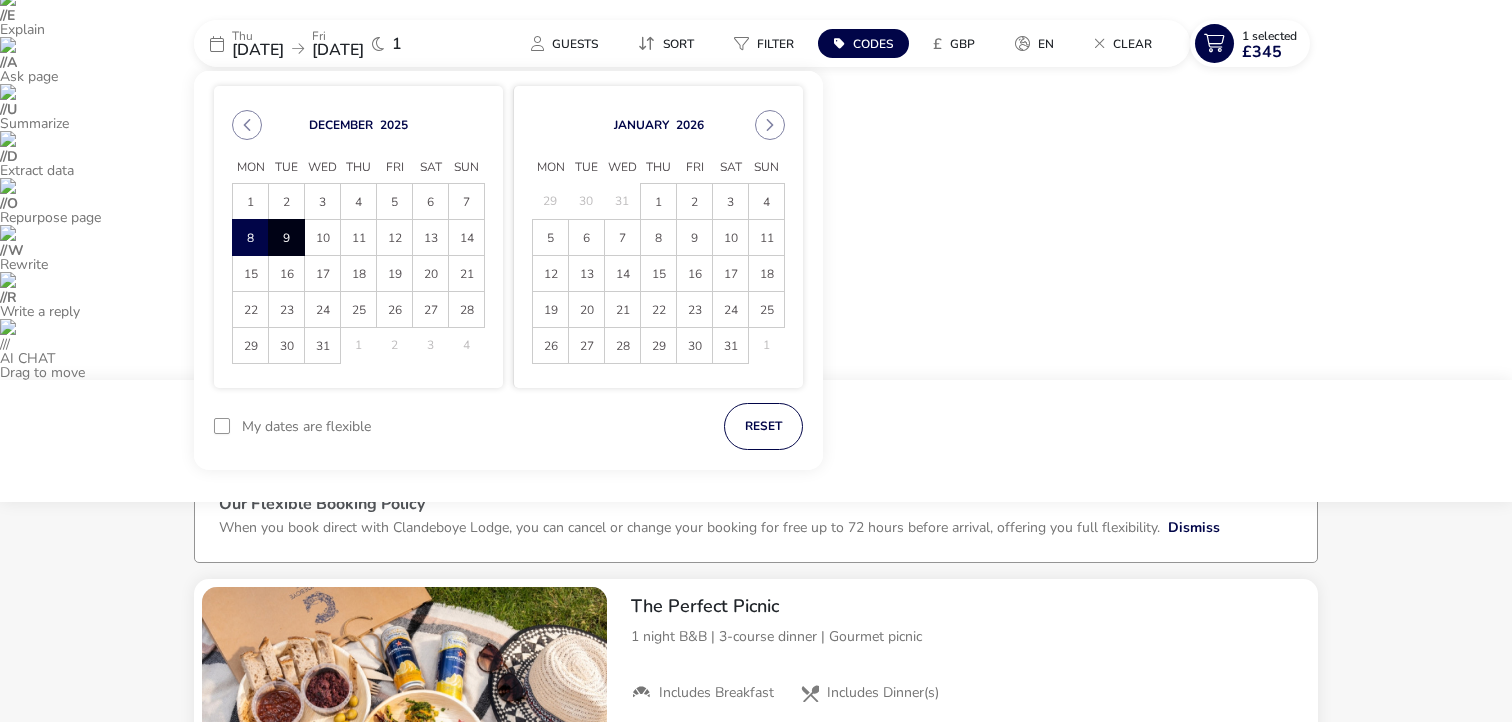 click on "9" at bounding box center [286, 237] 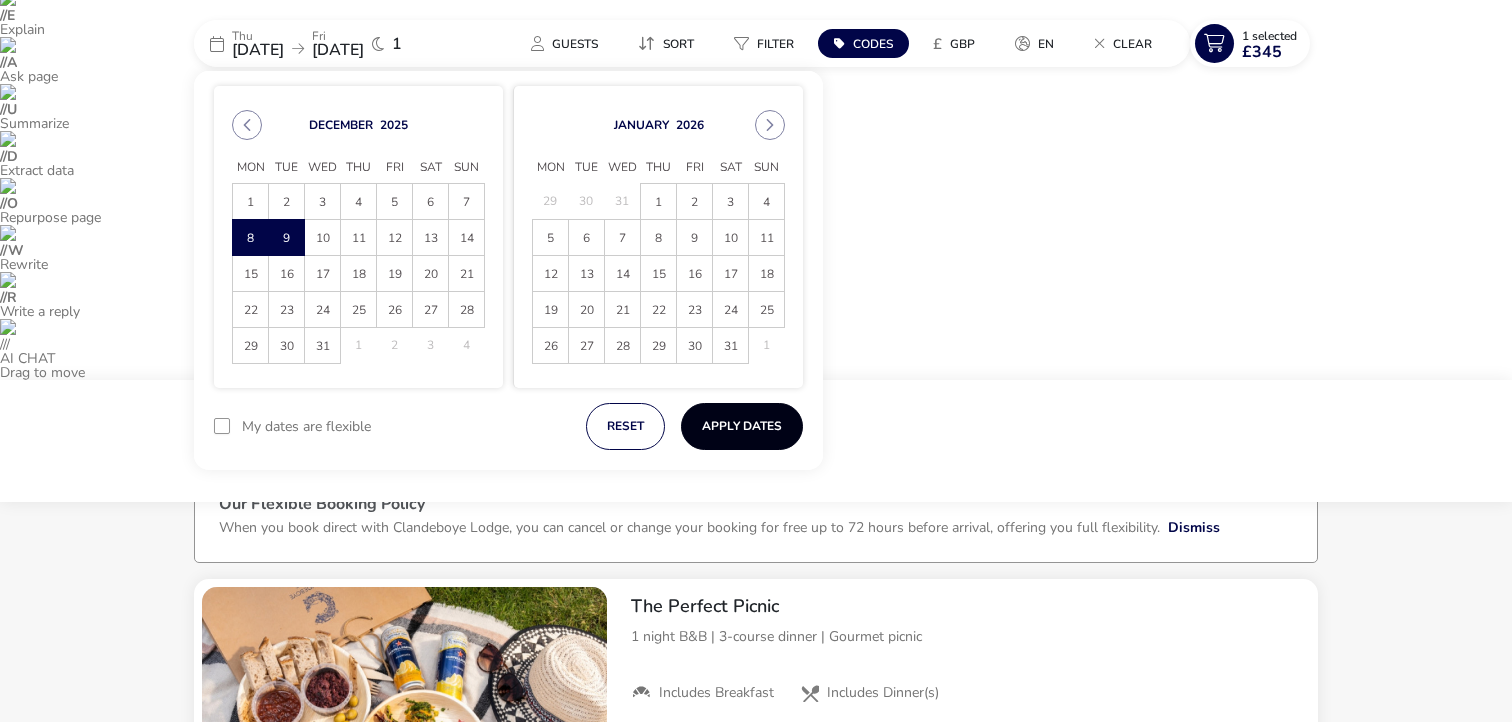 click on "Apply Dates" at bounding box center [742, 426] 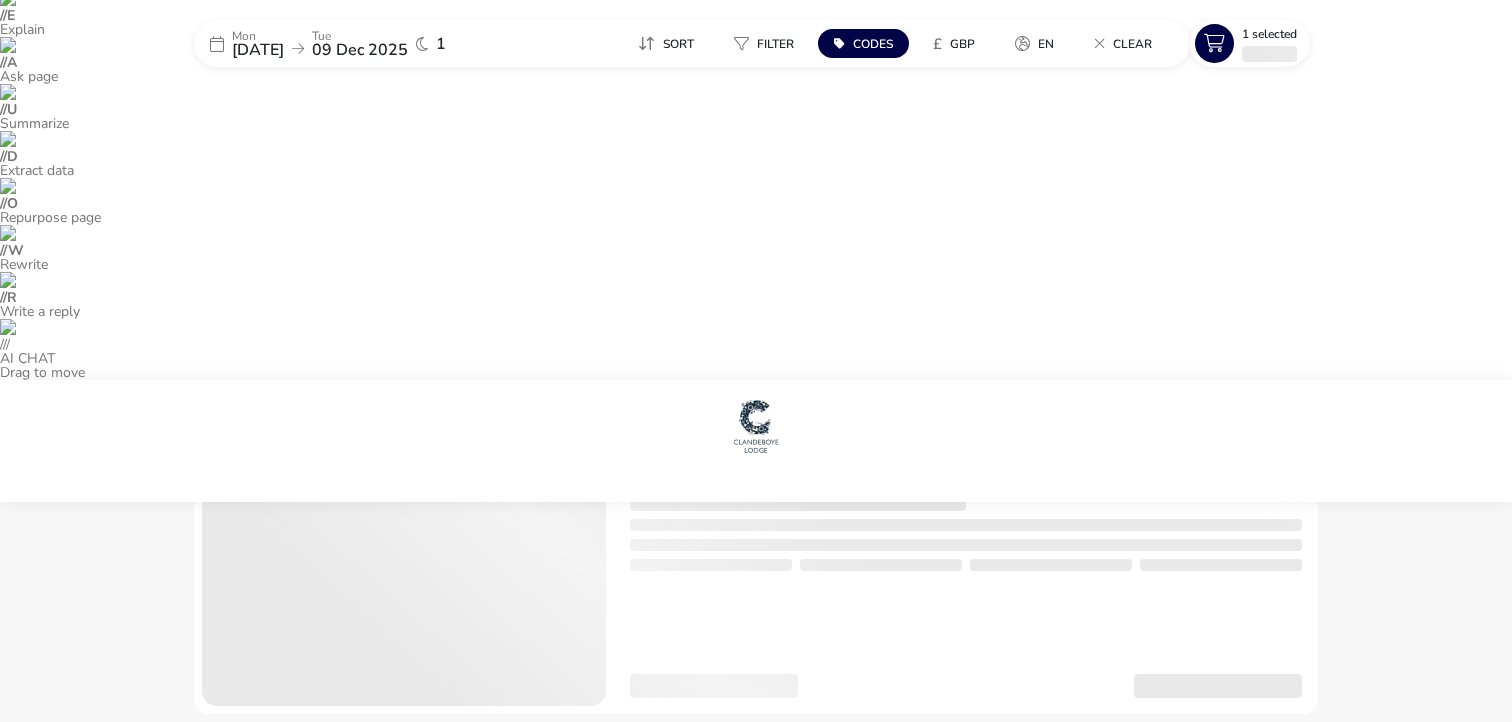scroll, scrollTop: 0, scrollLeft: 0, axis: both 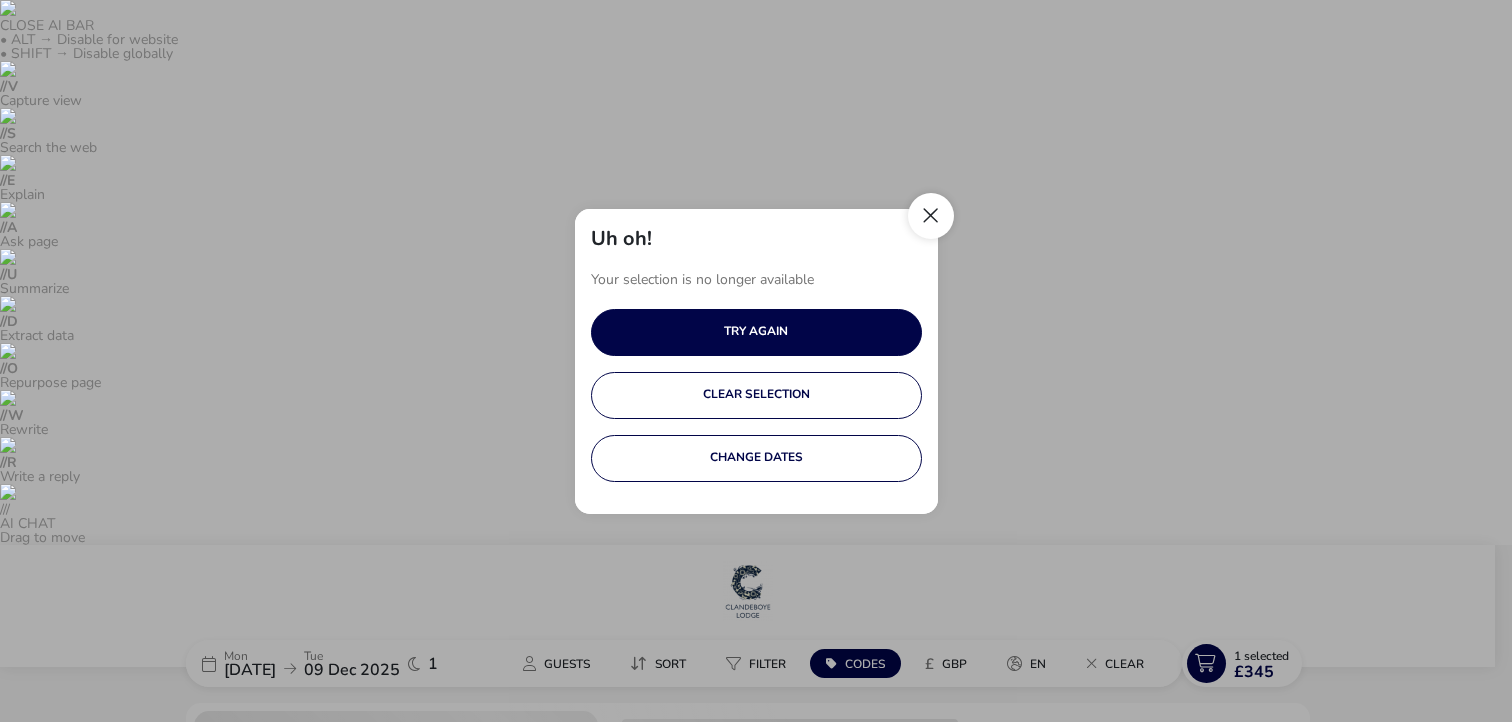 click at bounding box center (931, 216) 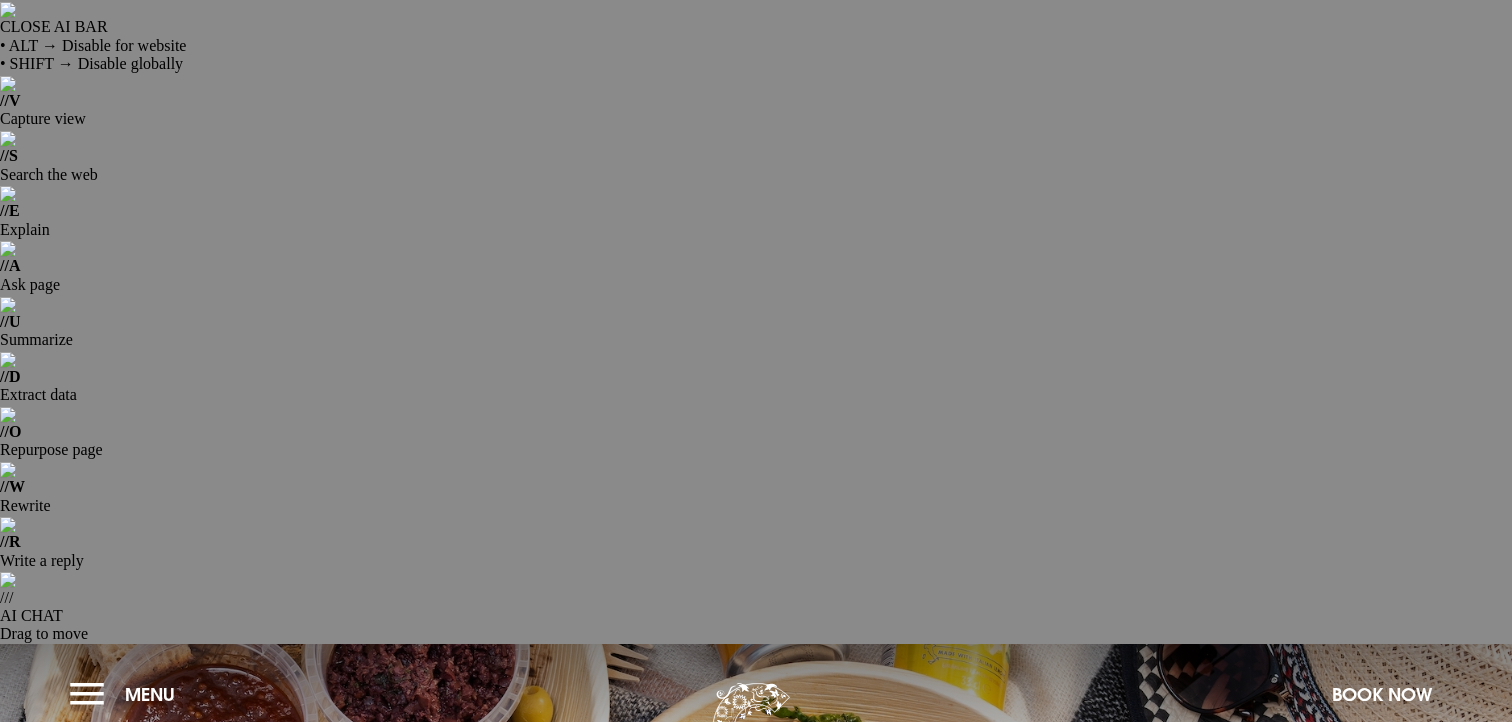 scroll, scrollTop: 0, scrollLeft: 0, axis: both 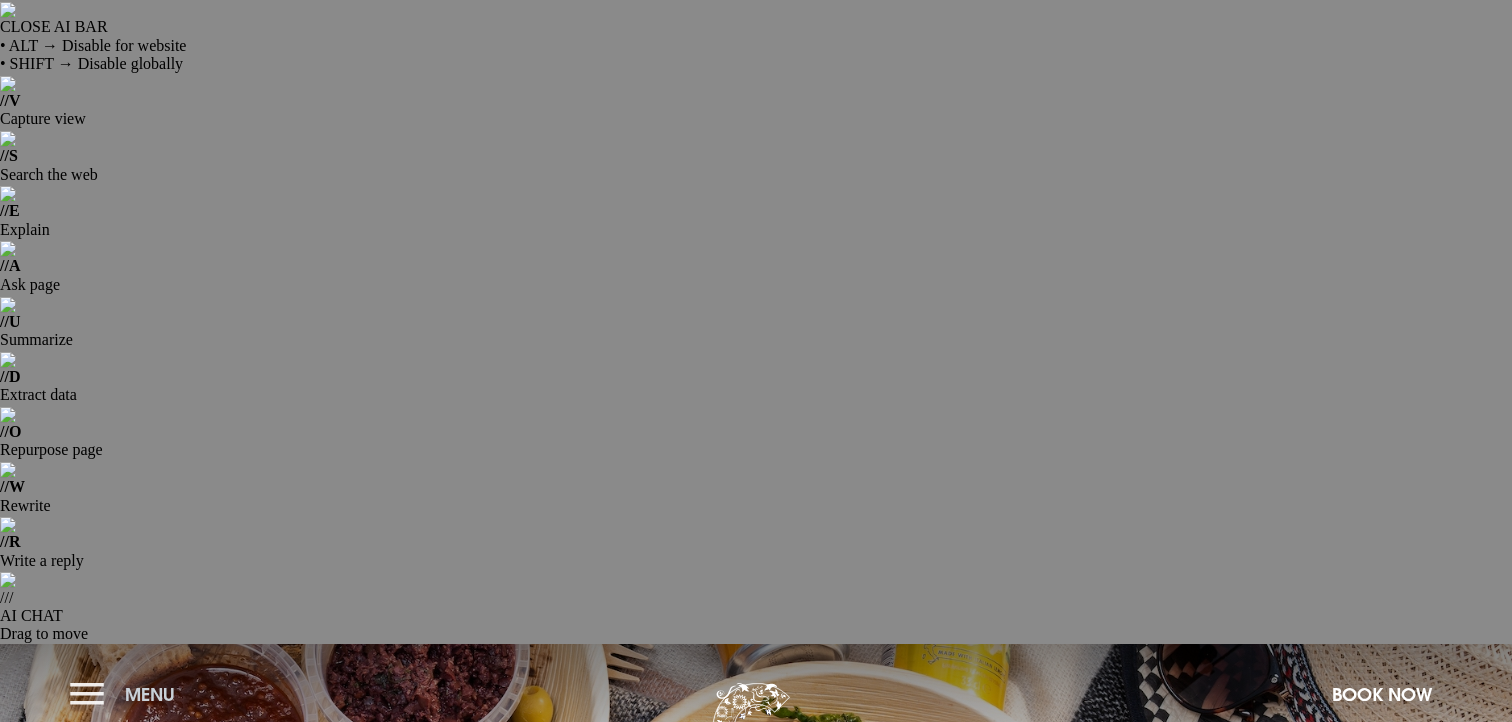 click on "Menu" at bounding box center [127, 694] 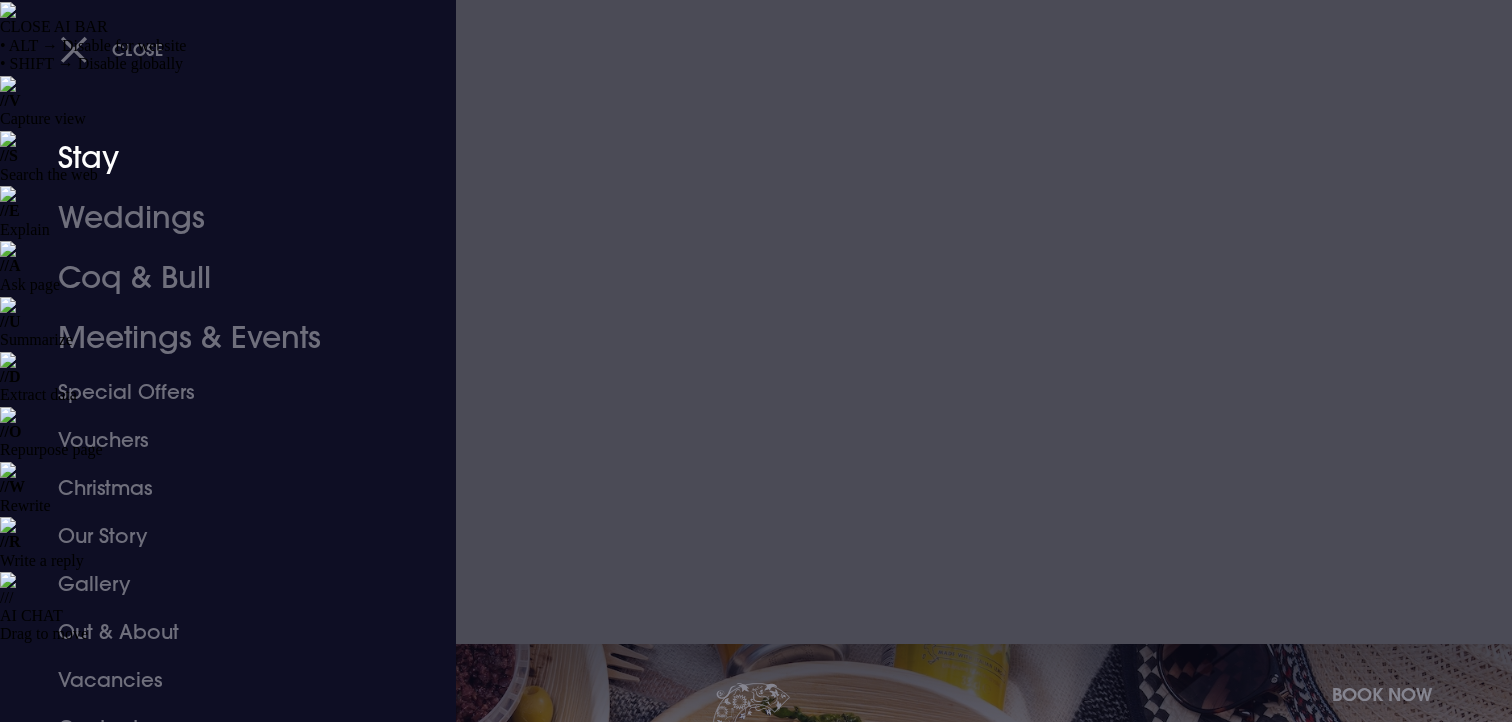 click on "Stay" at bounding box center (216, 158) 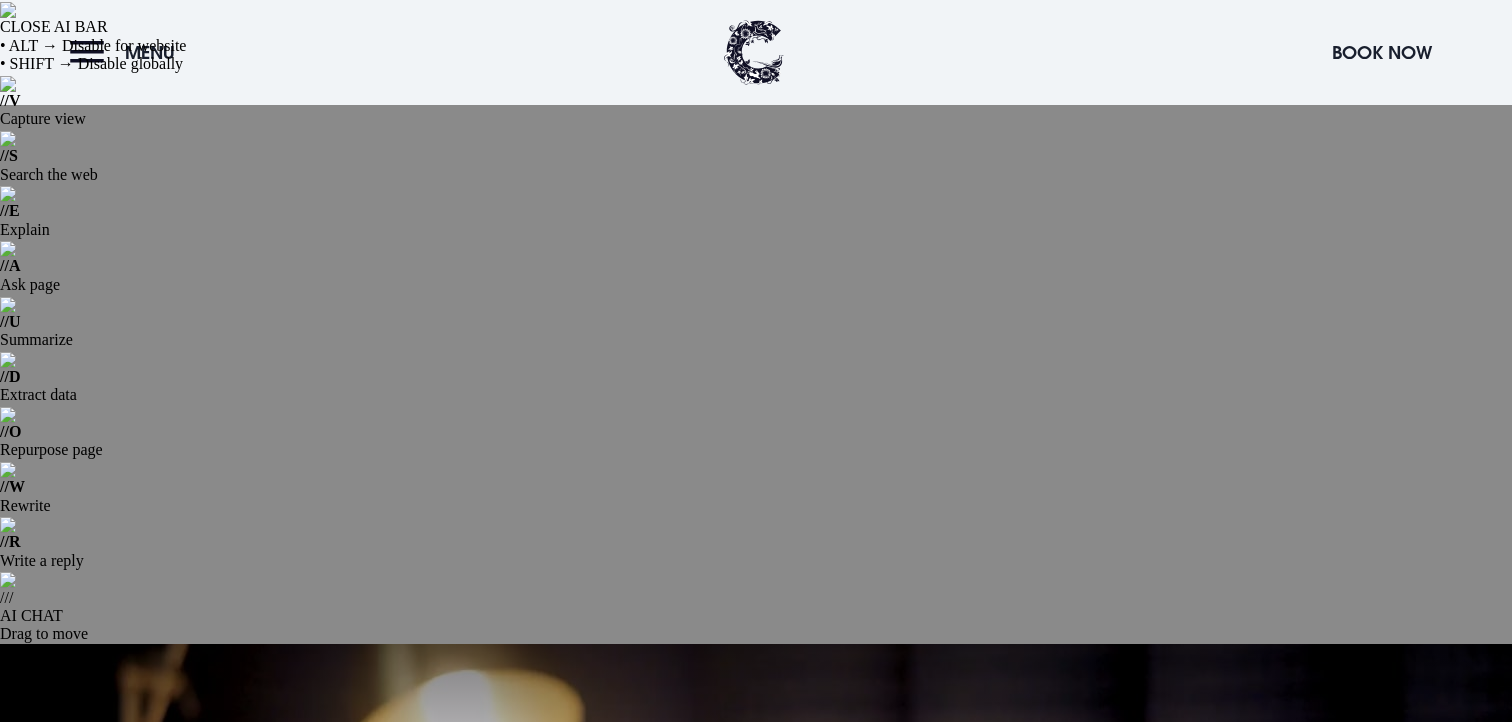 scroll, scrollTop: 681, scrollLeft: 0, axis: vertical 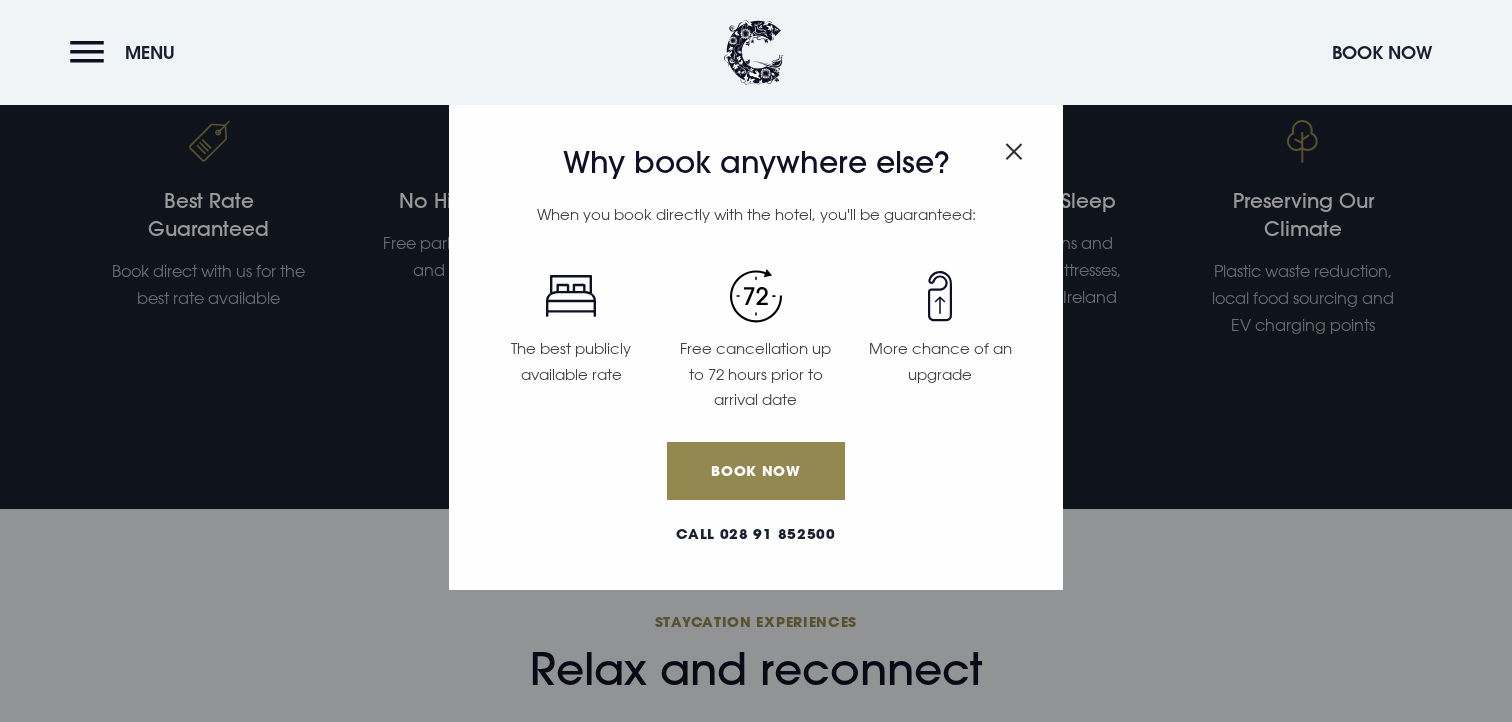 click on "Why book anywhere else?   When you book directly with the hotel, you'll be guaranteed:     The best publicly available rate     Free cancellation up to 72 hours prior to arrival date     More chance of an upgrade   Book Now       Call 028 91 852500" at bounding box center [756, 361] 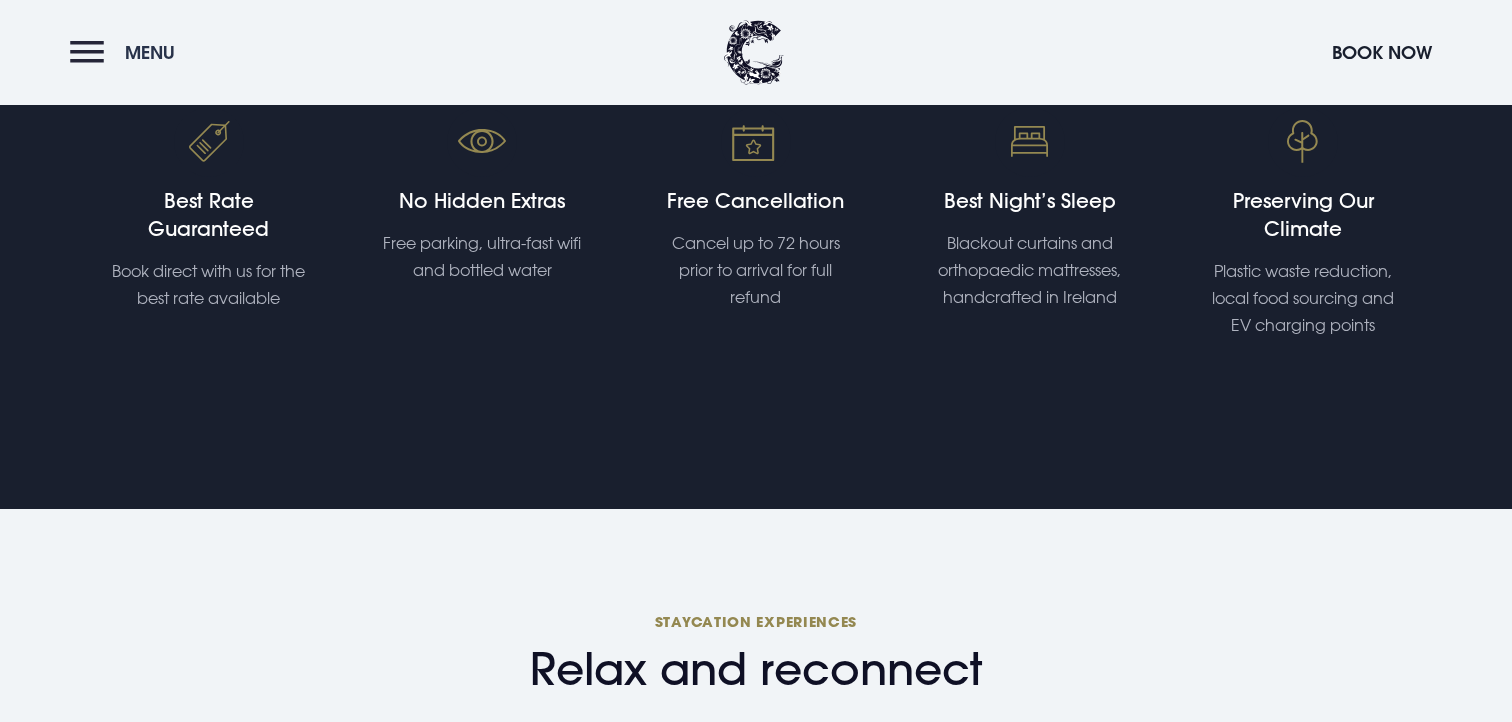 click on "Menu" at bounding box center [150, 52] 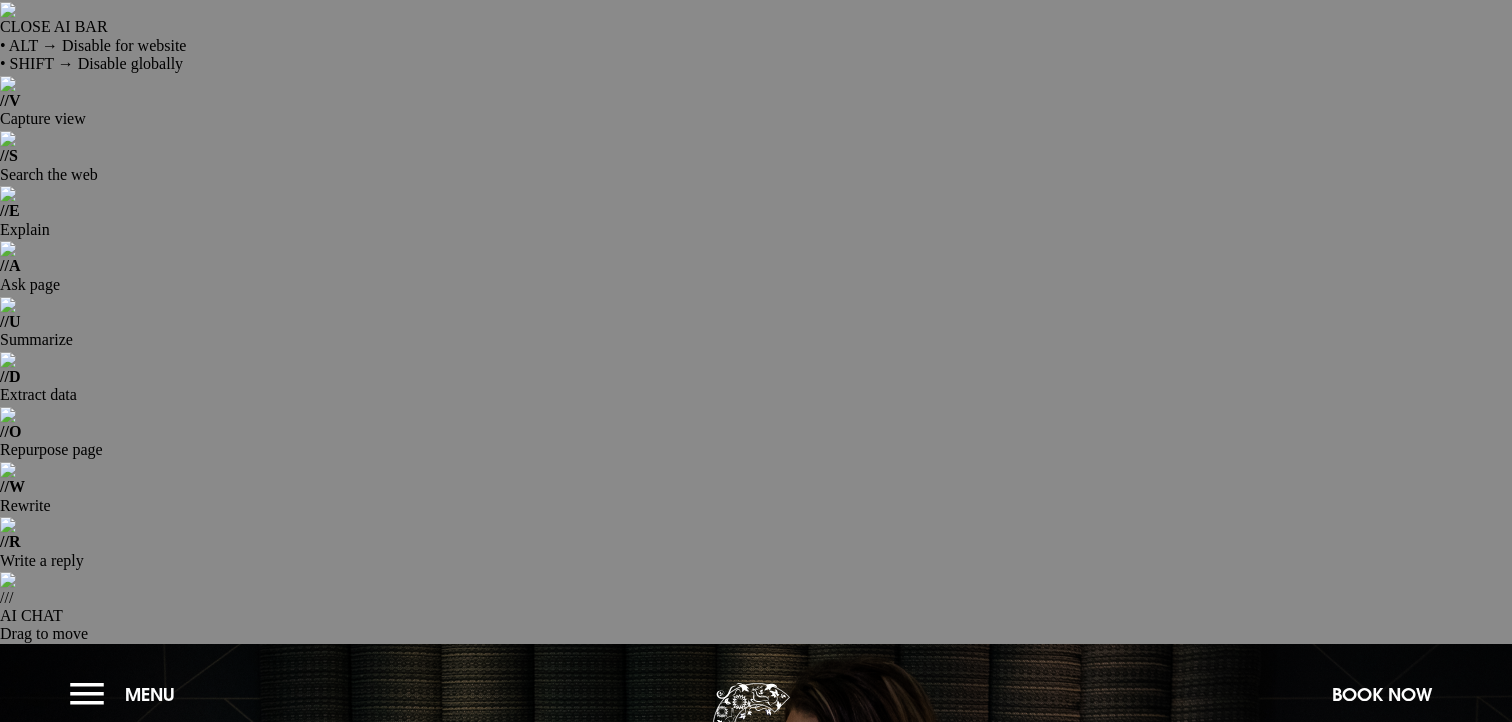 scroll, scrollTop: 0, scrollLeft: 0, axis: both 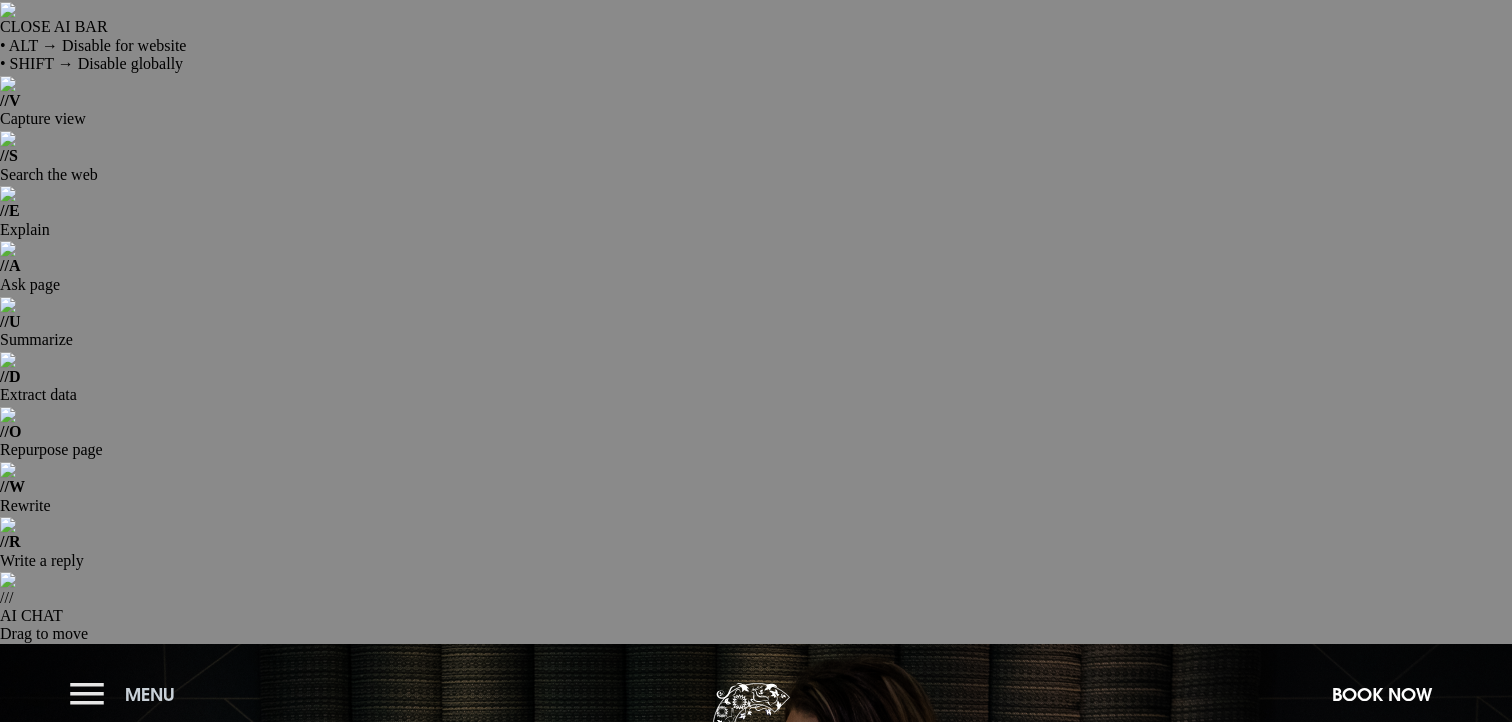 click on "Menu" at bounding box center [127, 694] 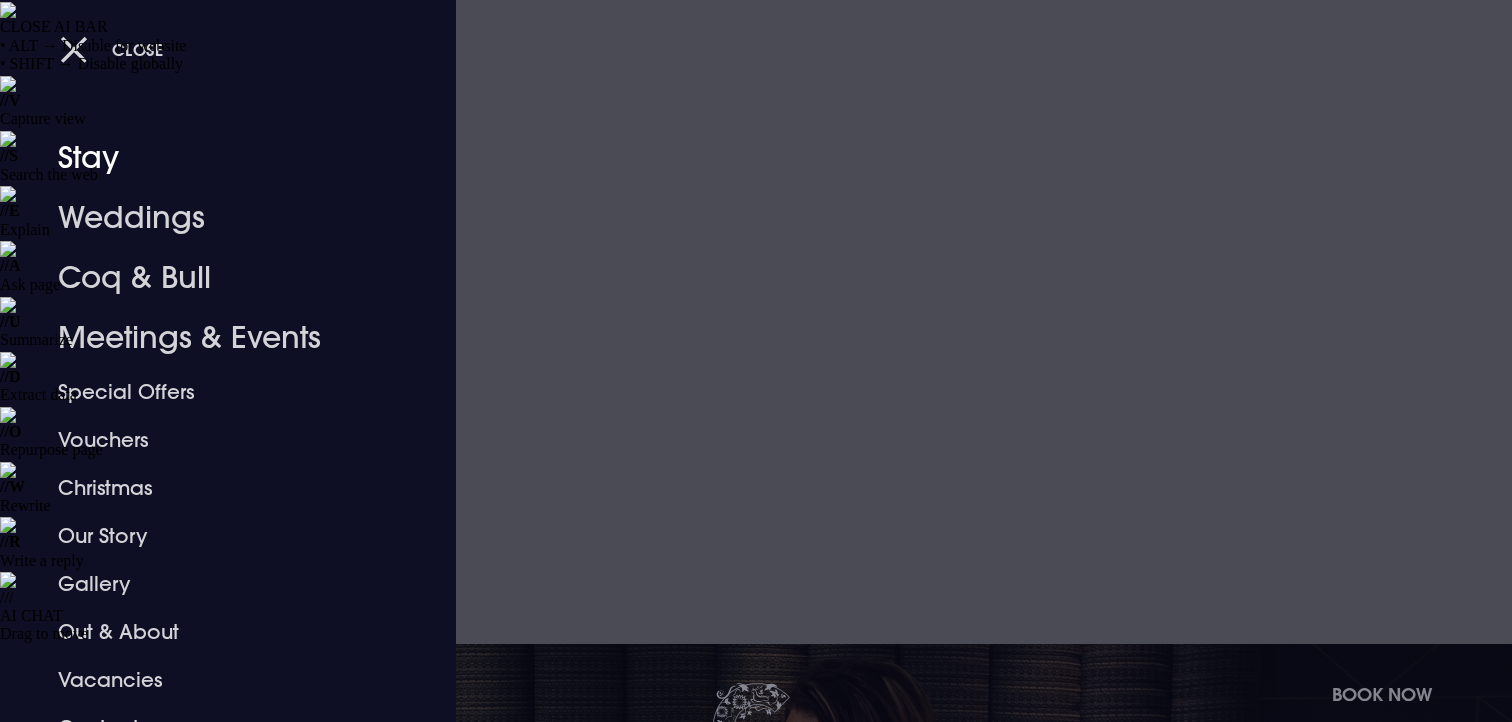 click on "Stay" at bounding box center [216, 158] 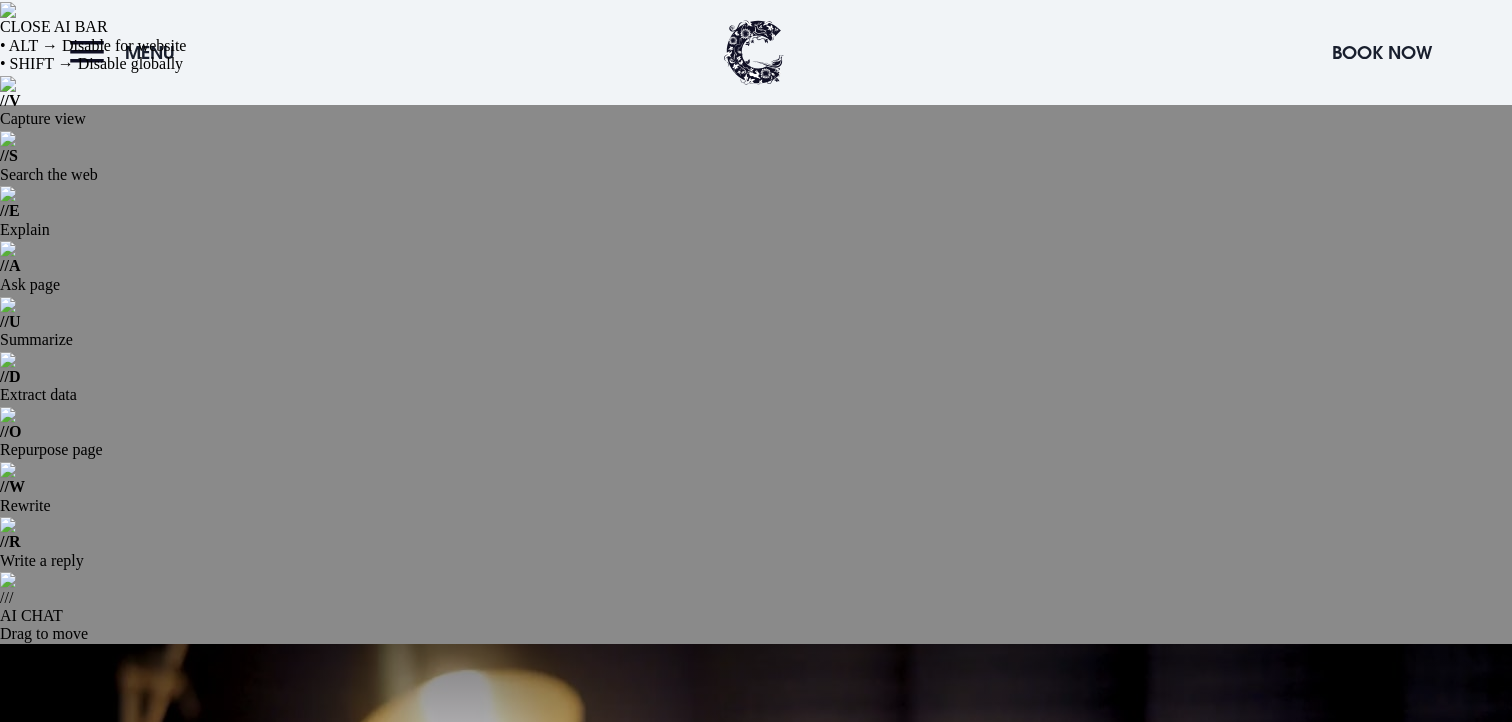 scroll, scrollTop: 505, scrollLeft: 0, axis: vertical 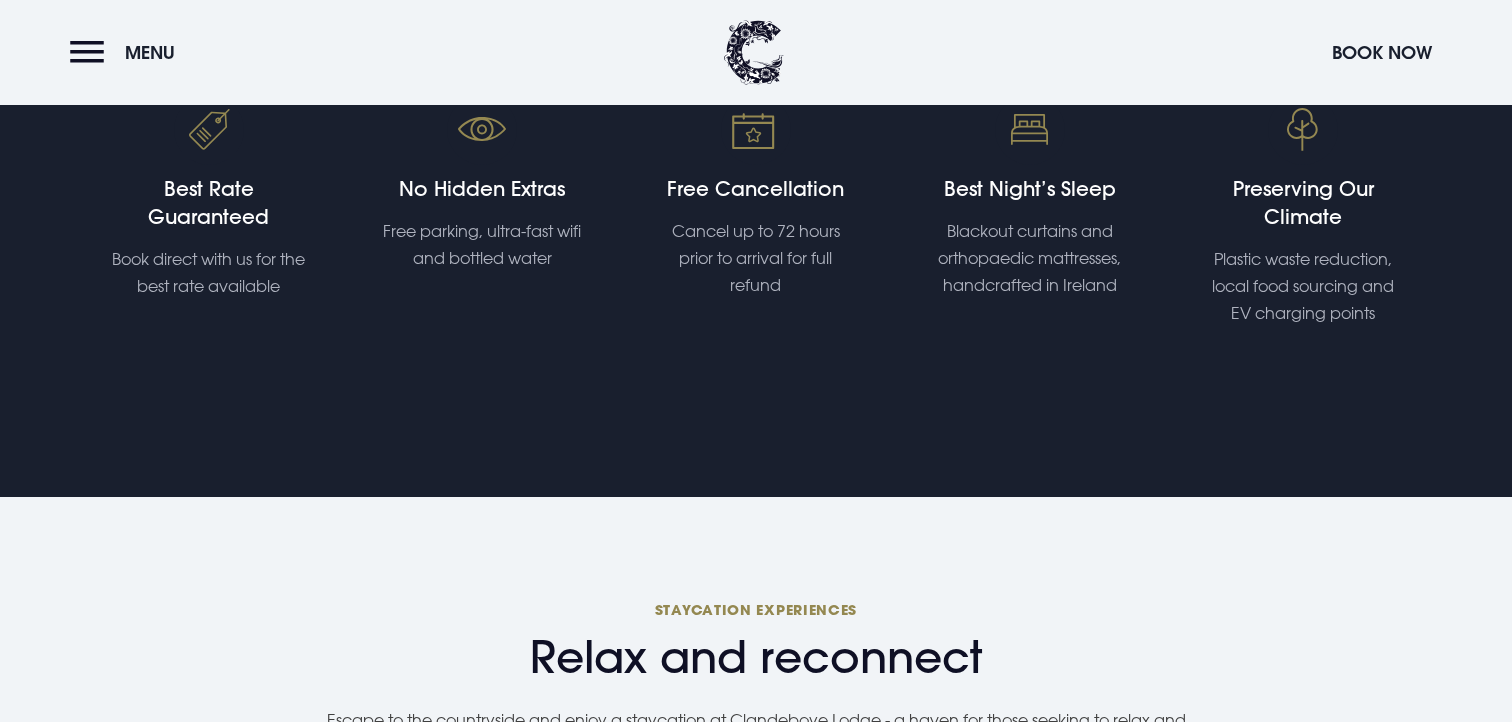 click 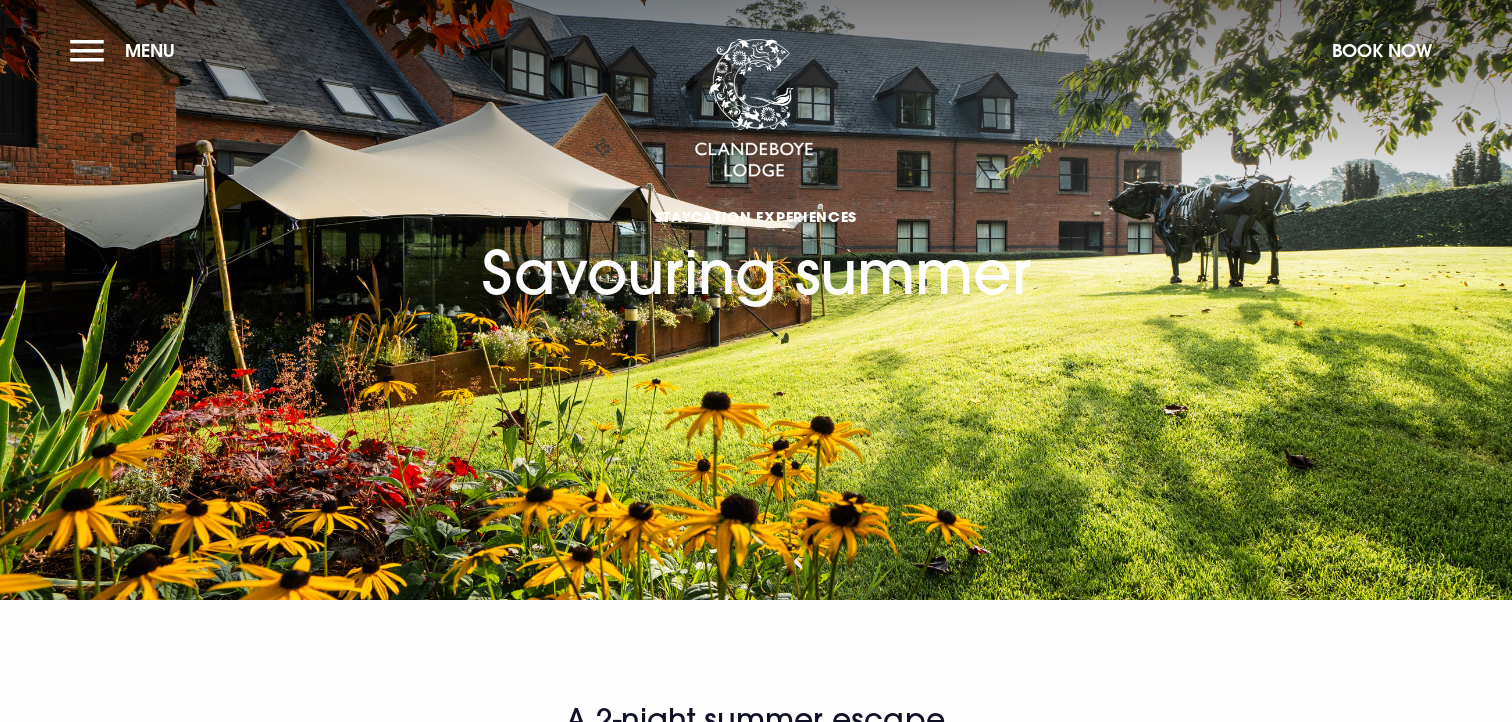 scroll, scrollTop: 0, scrollLeft: 0, axis: both 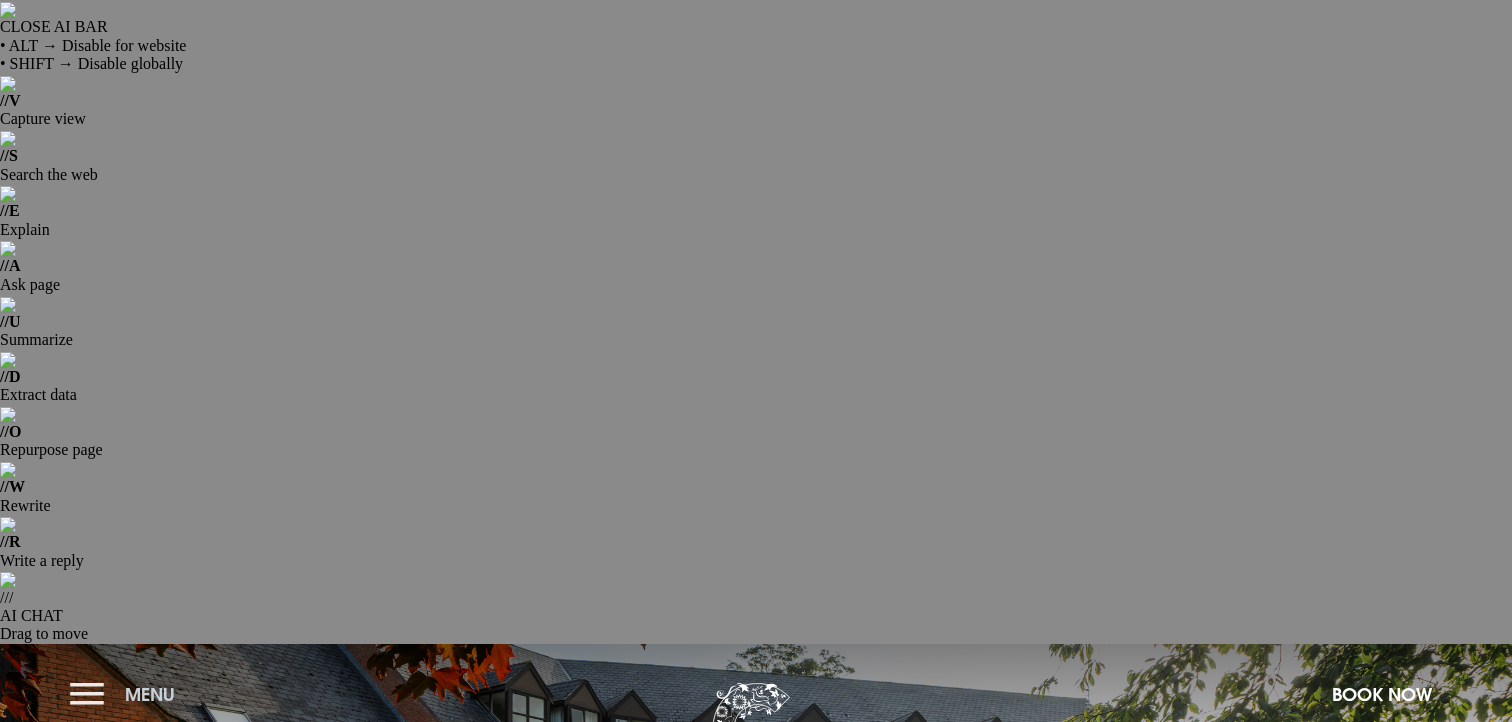 click on "Menu" at bounding box center (127, 694) 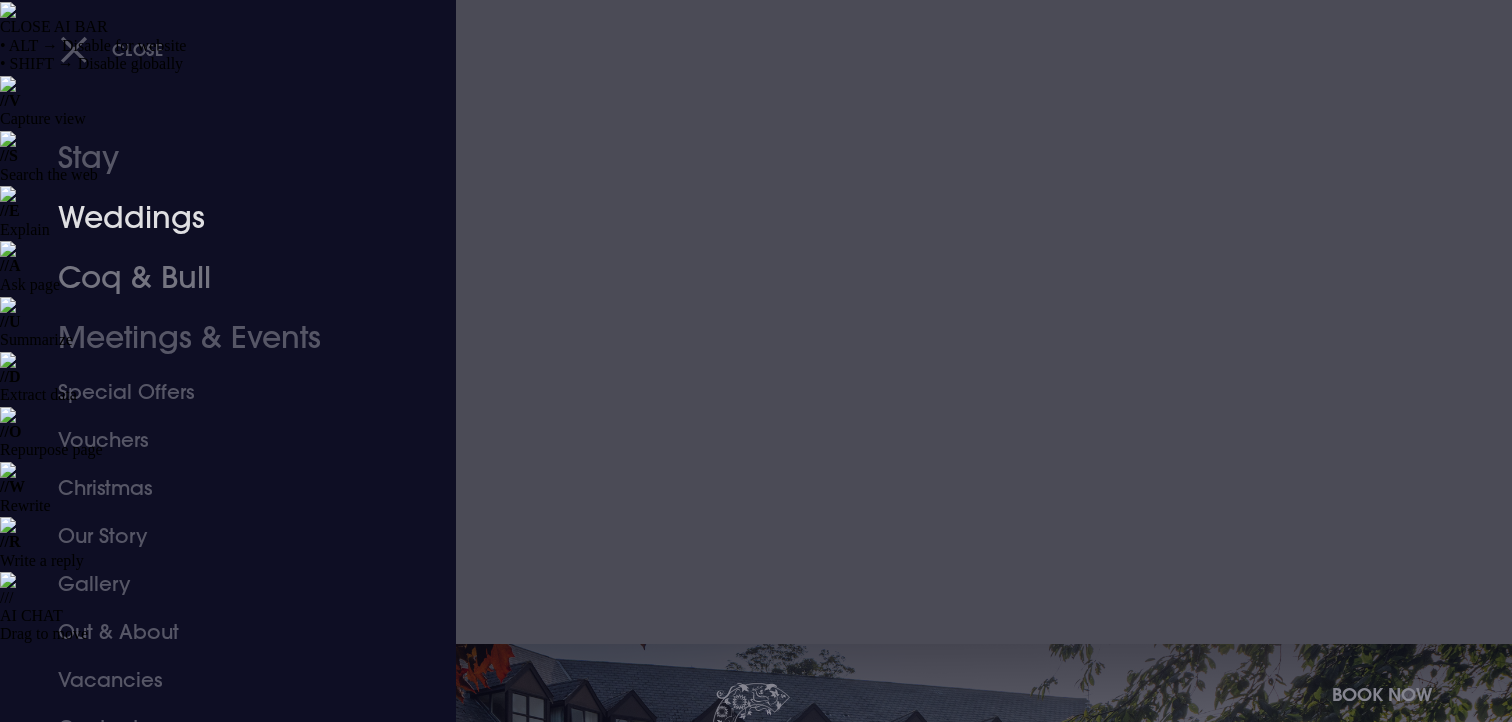 click on "Weddings" at bounding box center [216, 218] 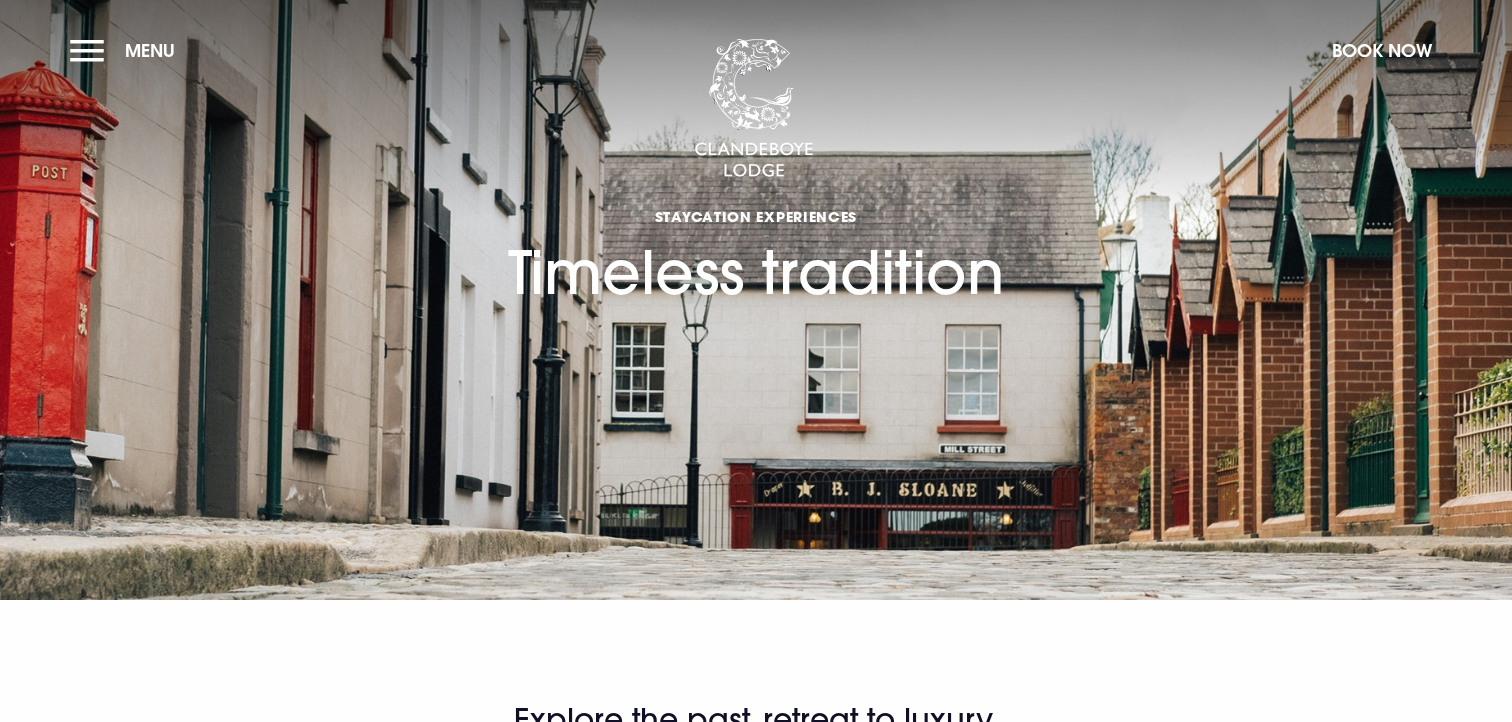 scroll, scrollTop: 0, scrollLeft: 0, axis: both 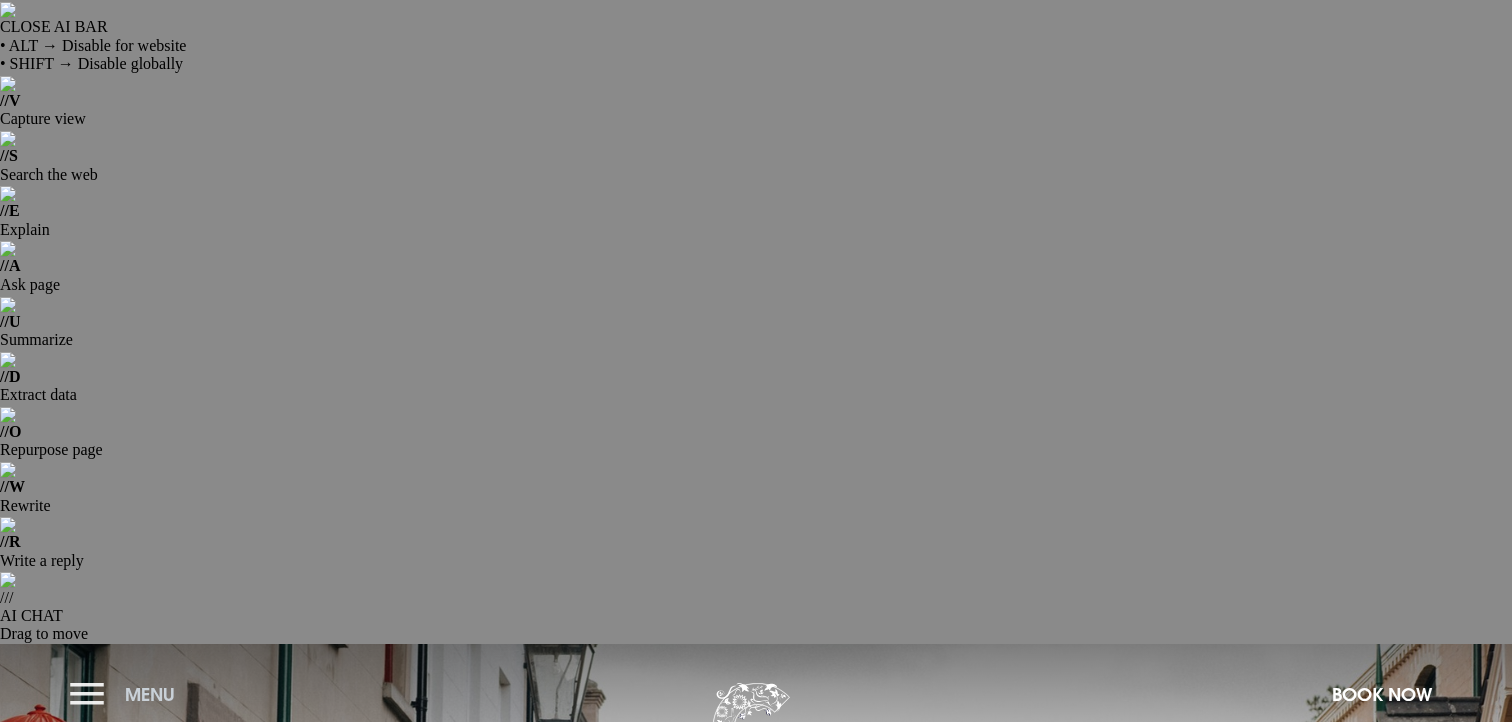 click on "Menu" at bounding box center (150, 694) 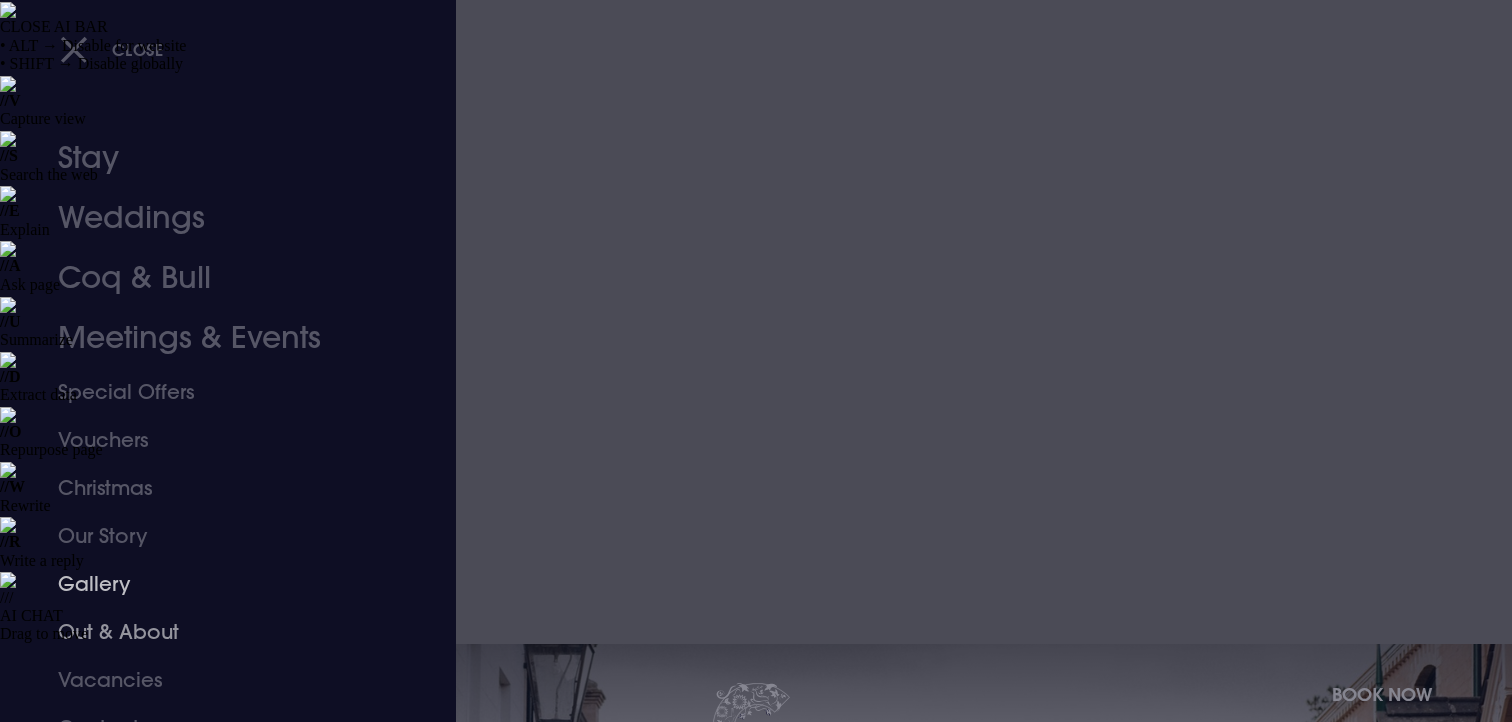 click on "Out & About" at bounding box center [216, 632] 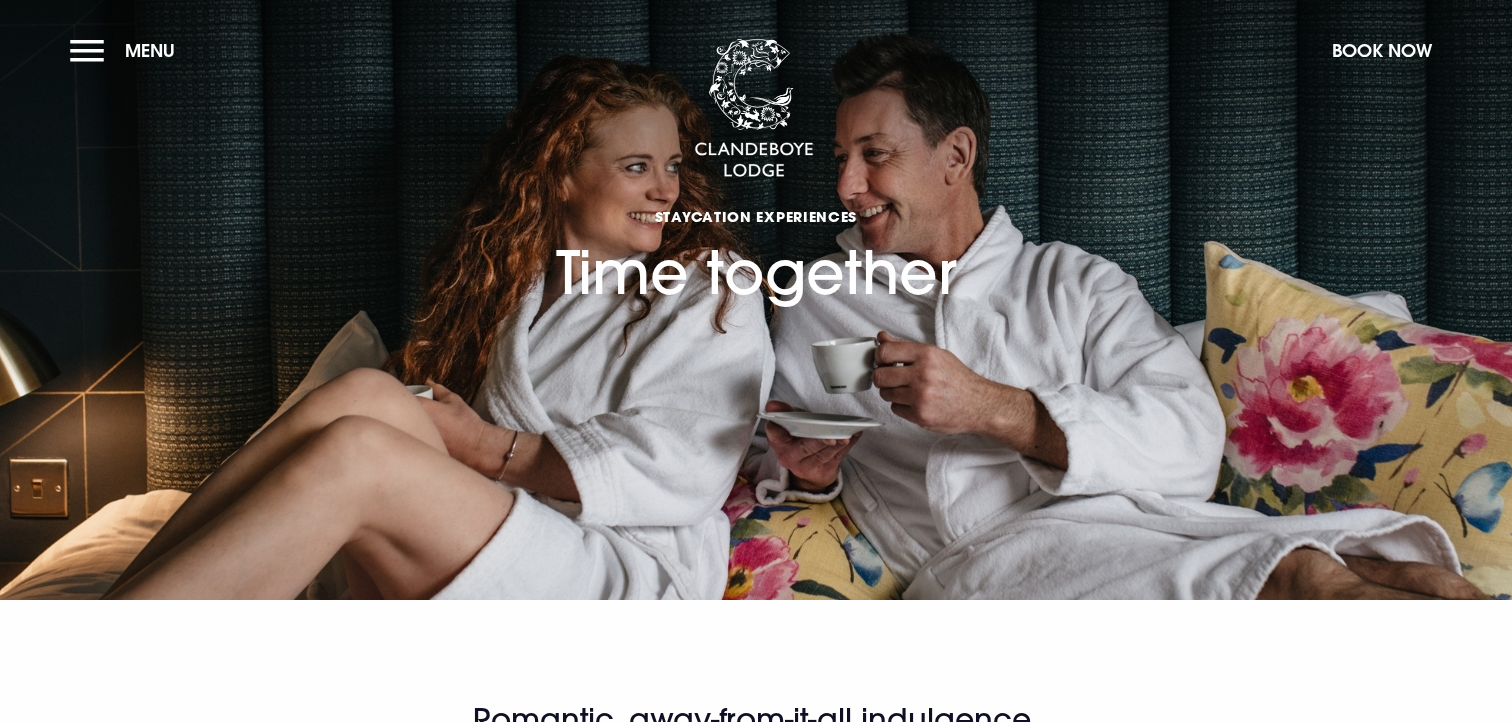 scroll, scrollTop: 0, scrollLeft: 0, axis: both 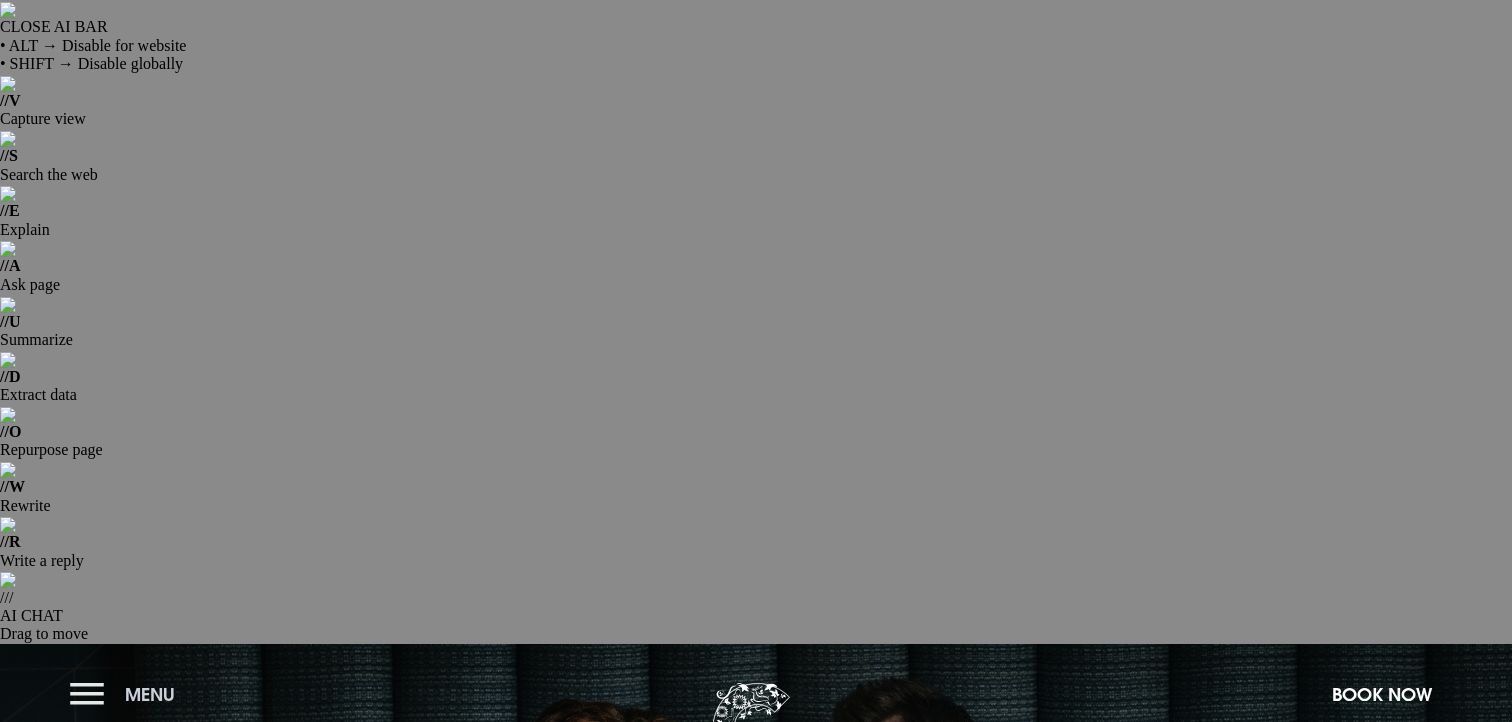 click on "Menu" at bounding box center [127, 694] 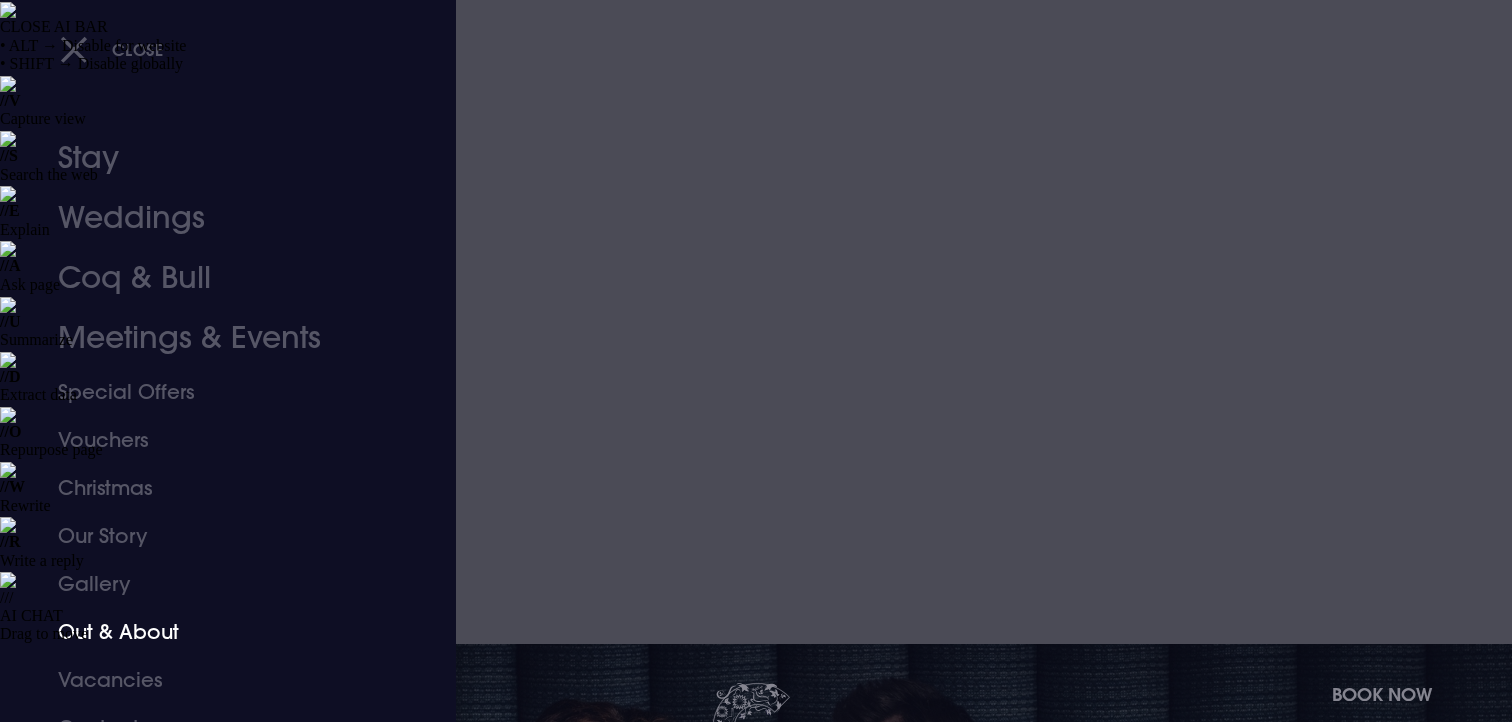 click on "Out & About" at bounding box center (216, 632) 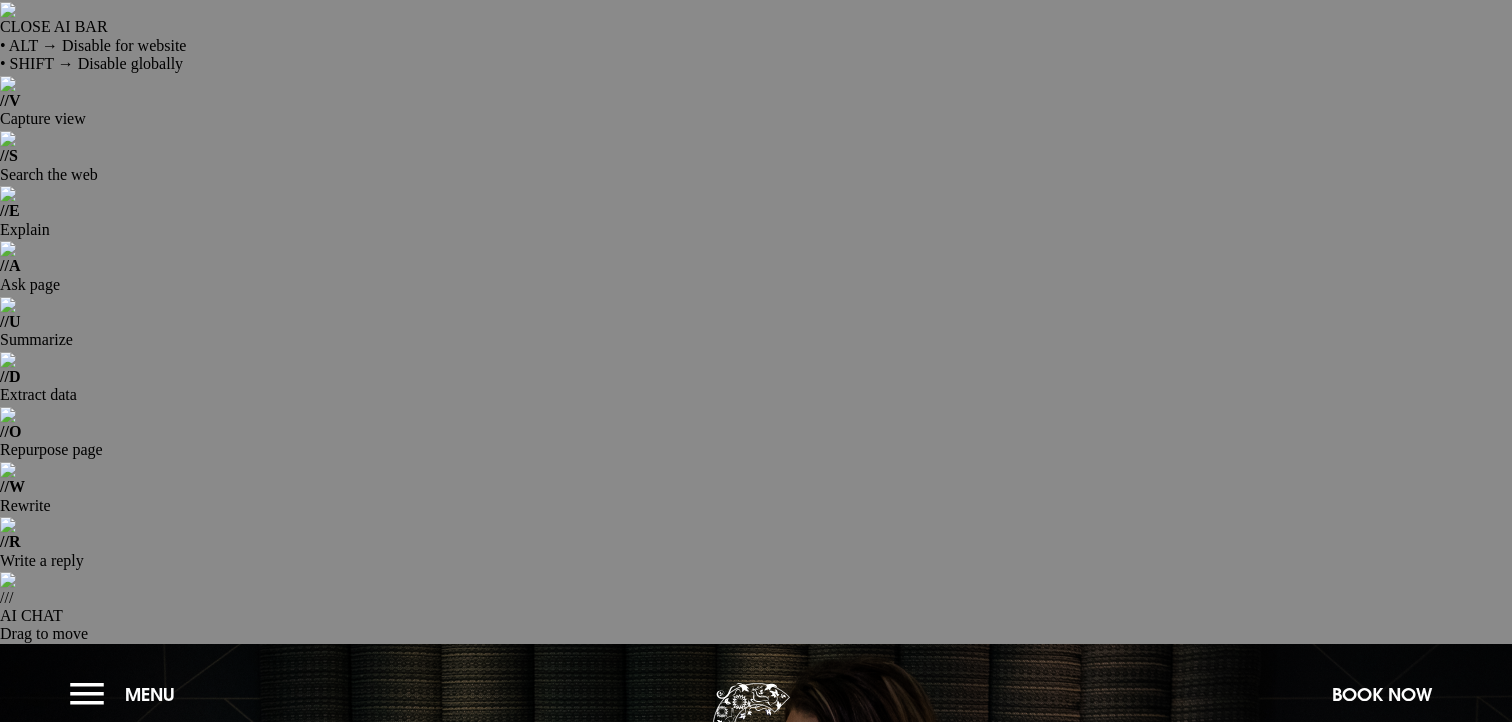 scroll, scrollTop: 0, scrollLeft: 0, axis: both 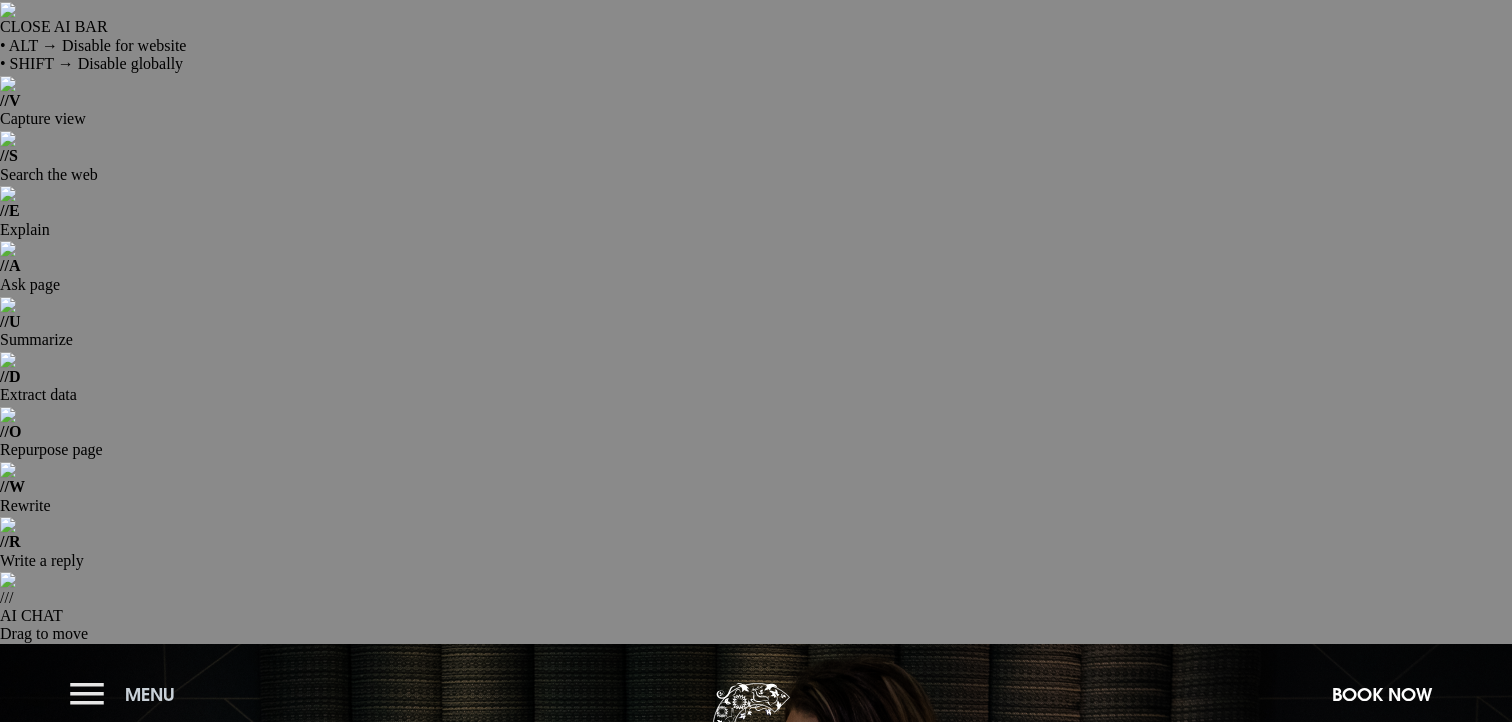 click on "Menu" at bounding box center [150, 694] 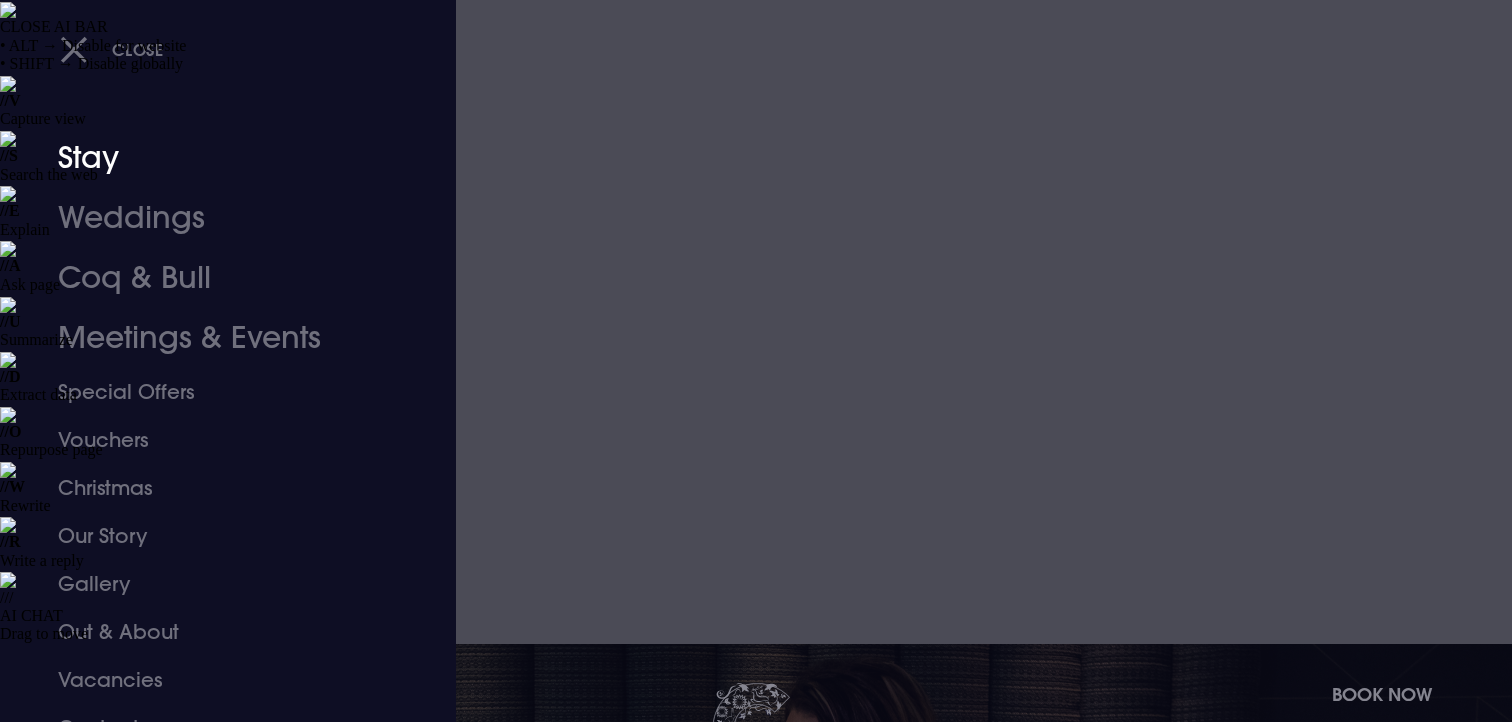 click on "Stay" at bounding box center (216, 158) 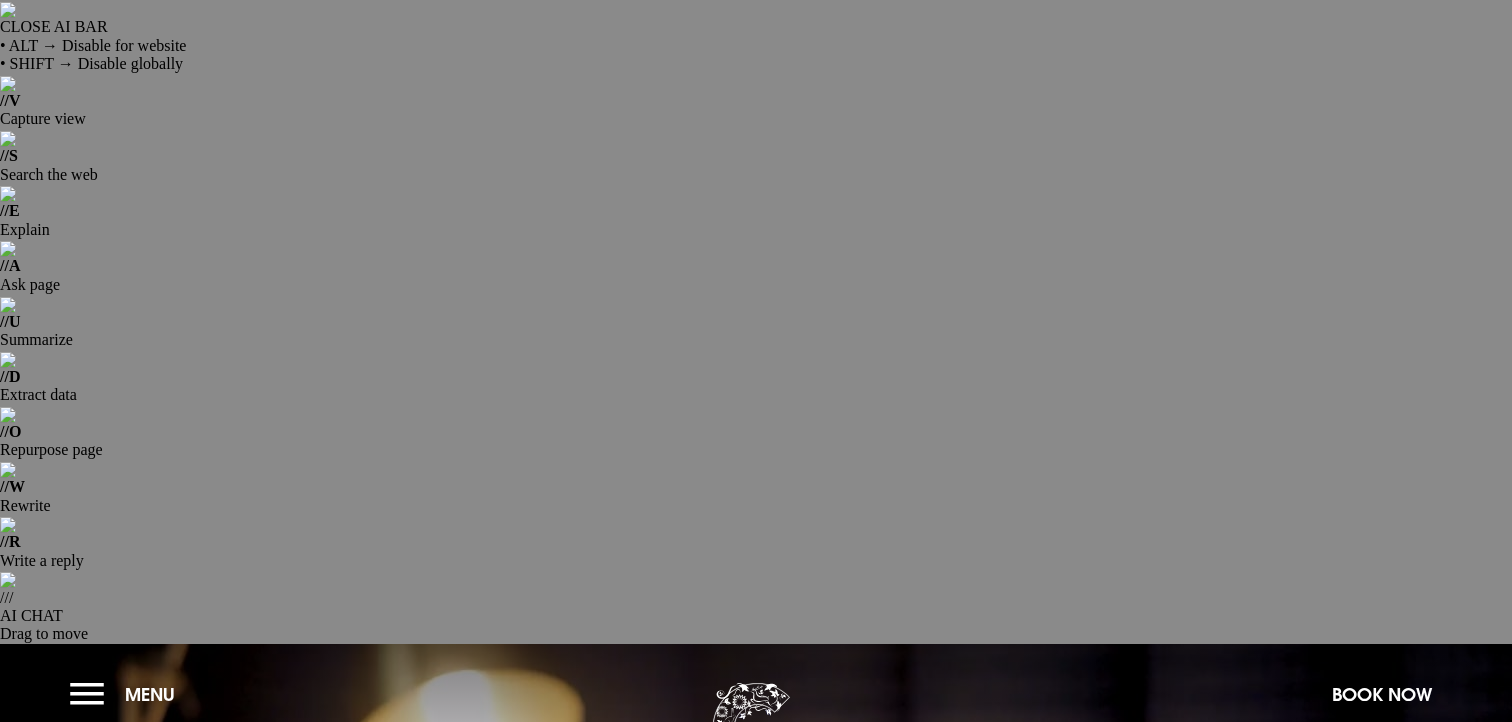 scroll, scrollTop: 0, scrollLeft: 0, axis: both 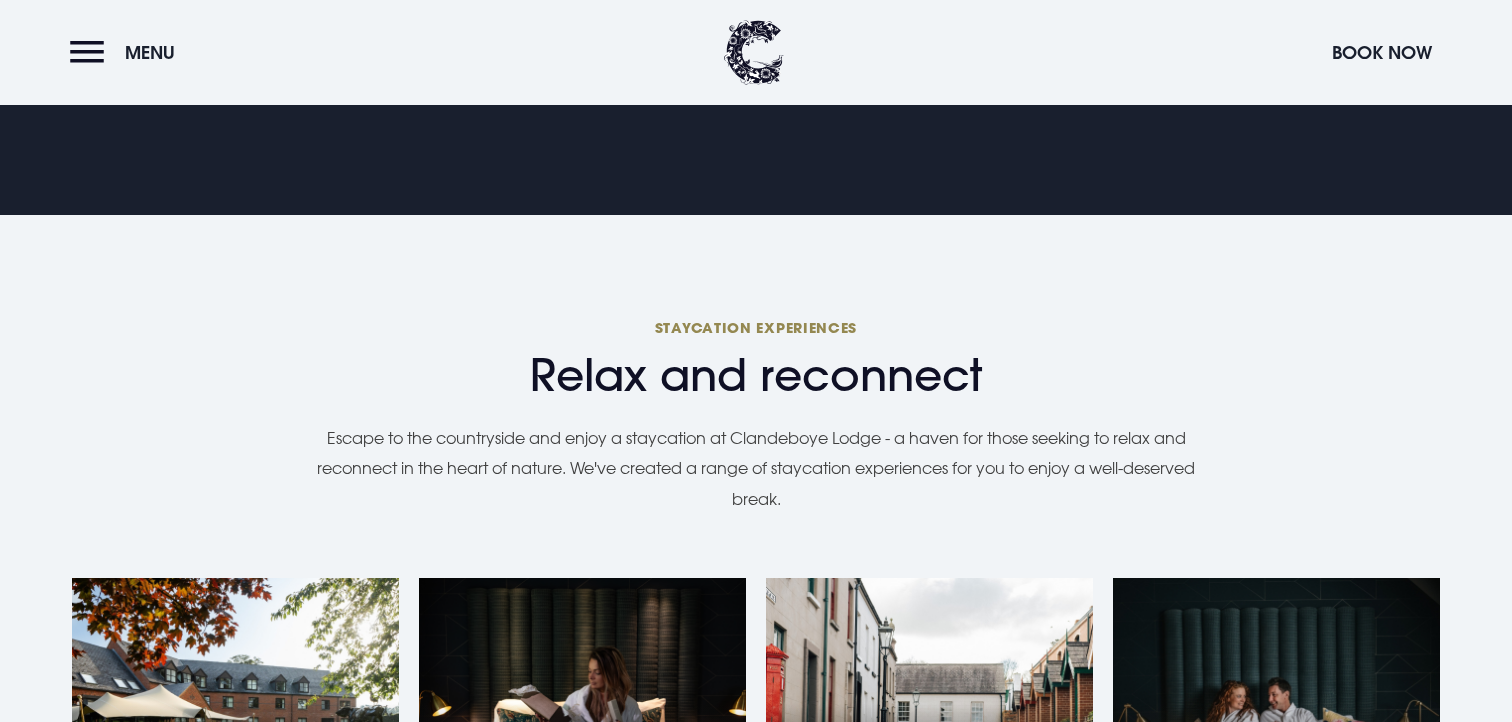click at bounding box center [1460, 830] 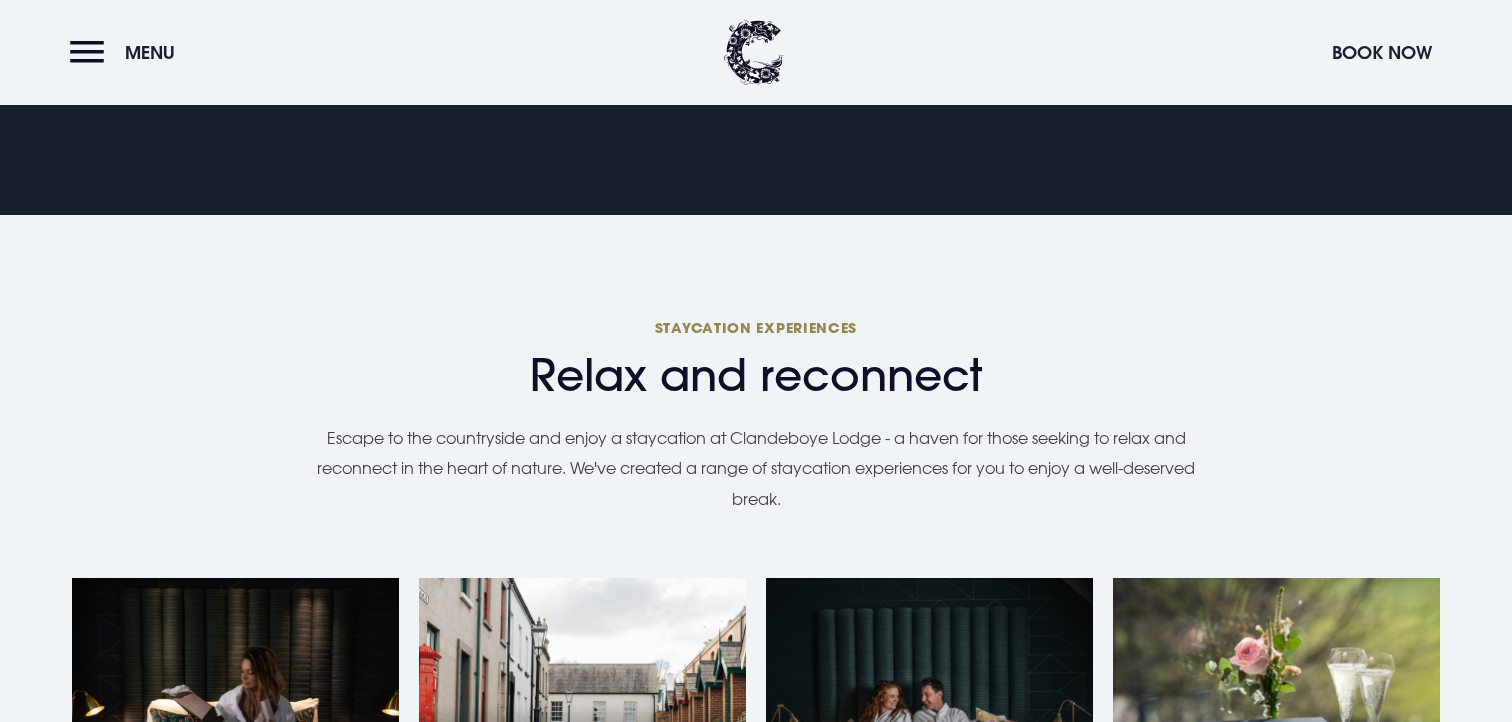 click at bounding box center (1460, 830) 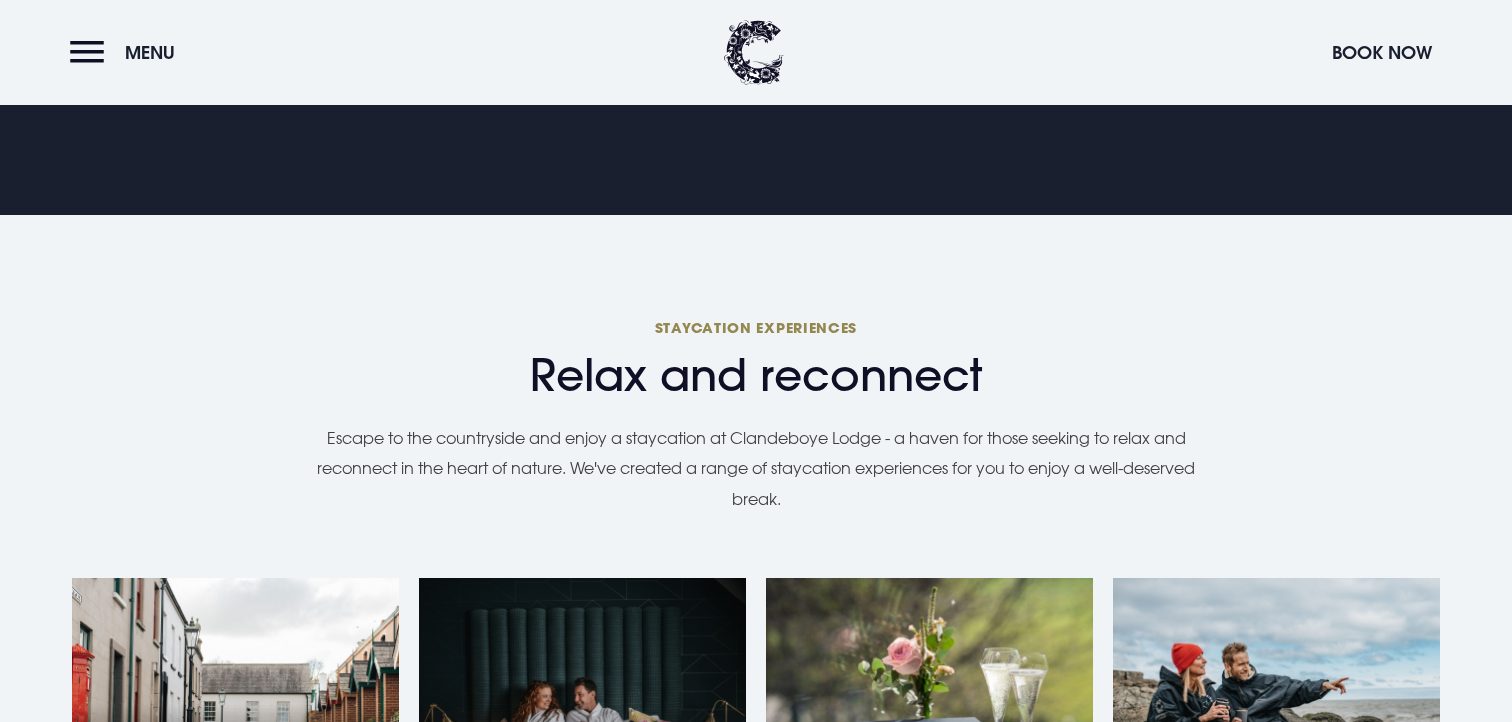 click at bounding box center (1460, 830) 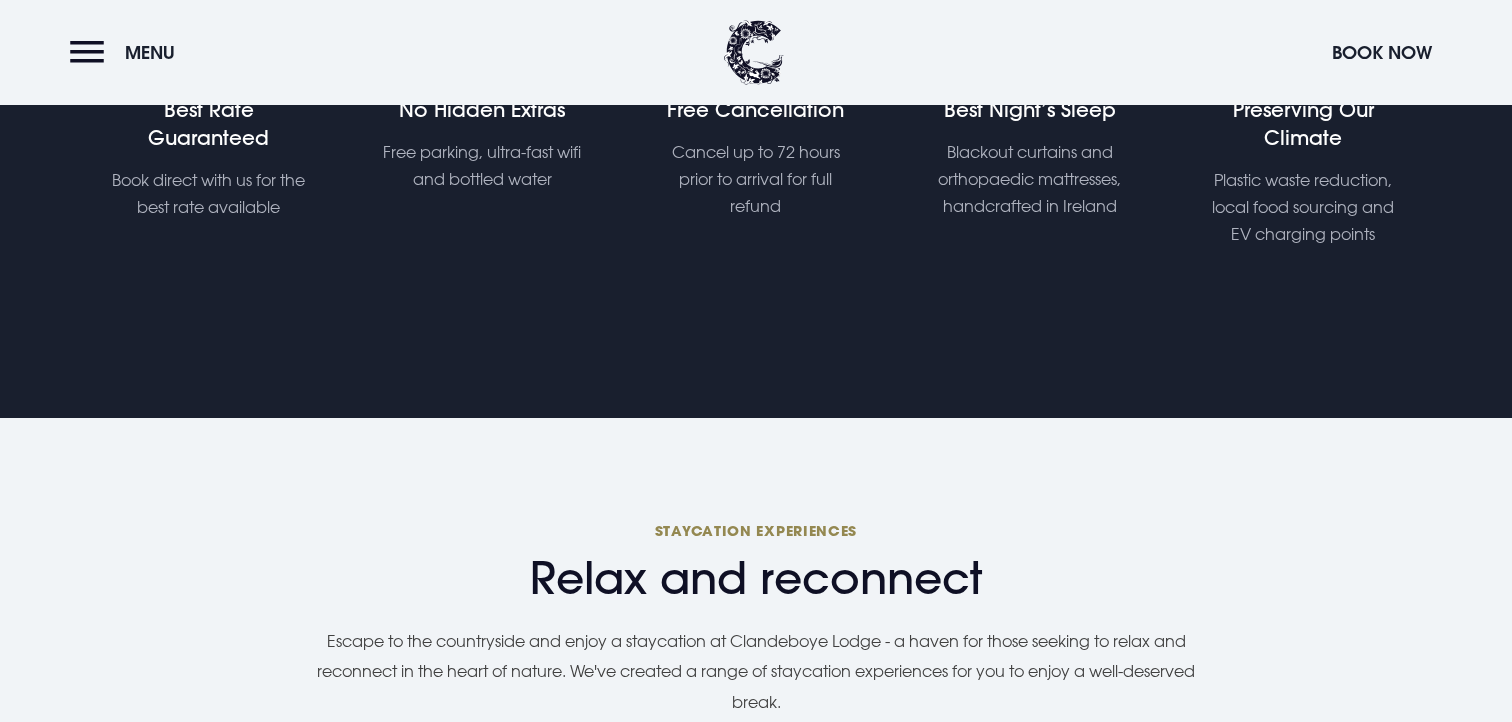 scroll, scrollTop: 1578, scrollLeft: 0, axis: vertical 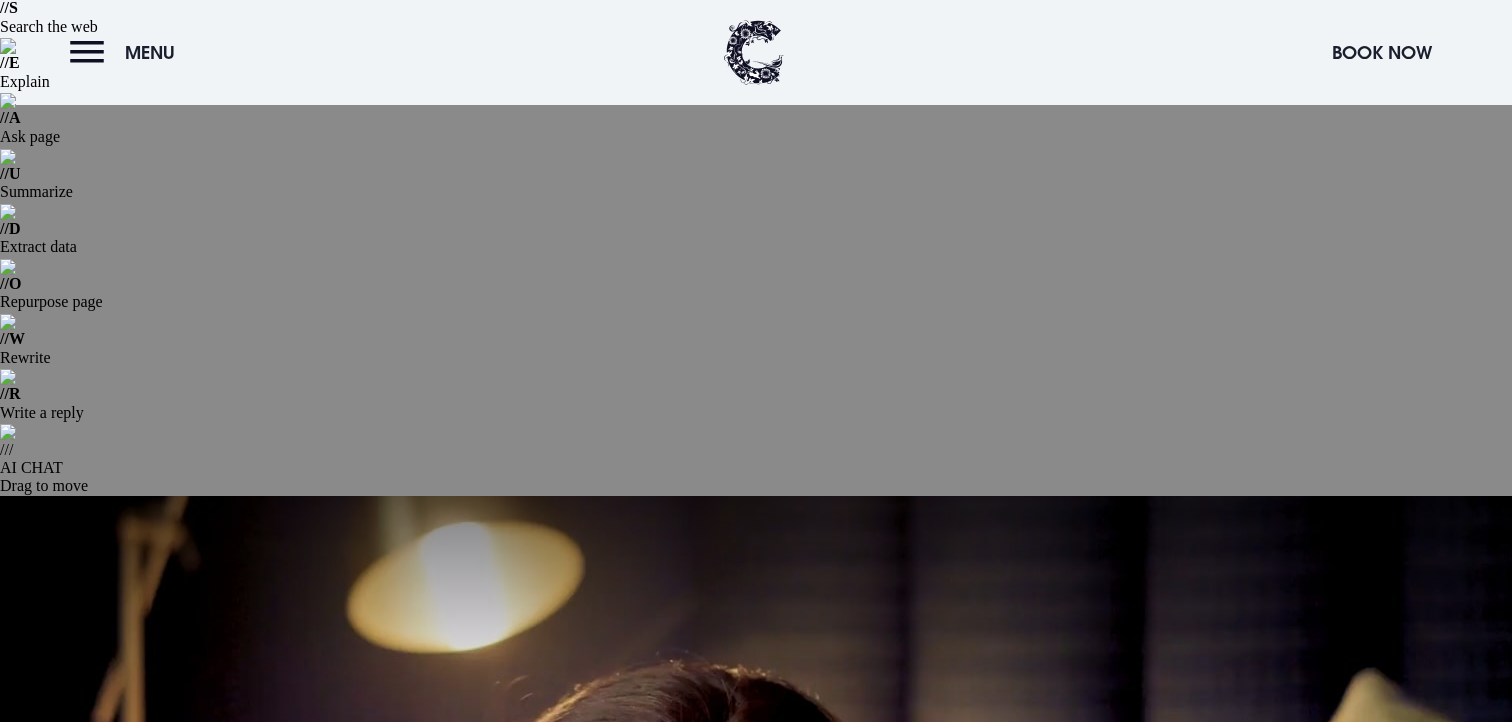 click on "FAQs" at bounding box center (905, 1268) 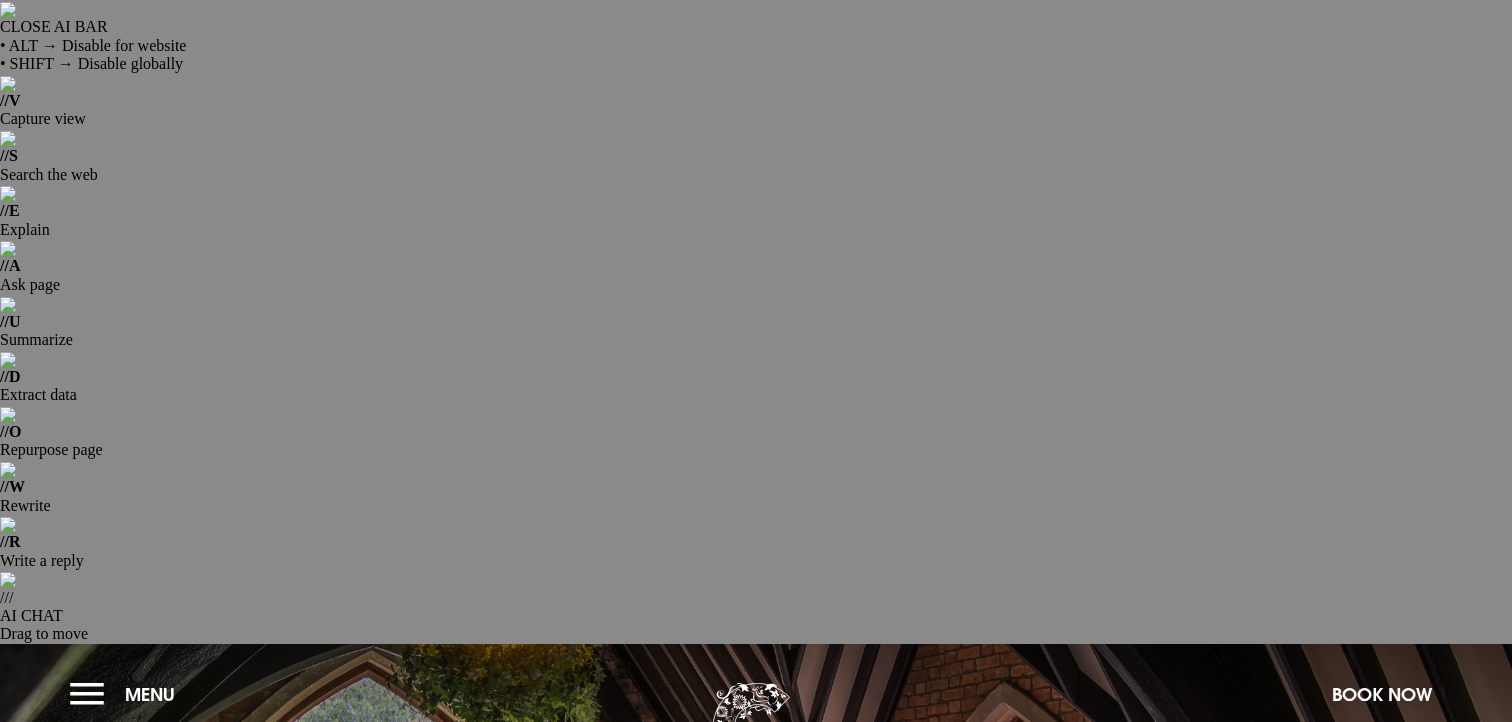 scroll, scrollTop: 0, scrollLeft: 0, axis: both 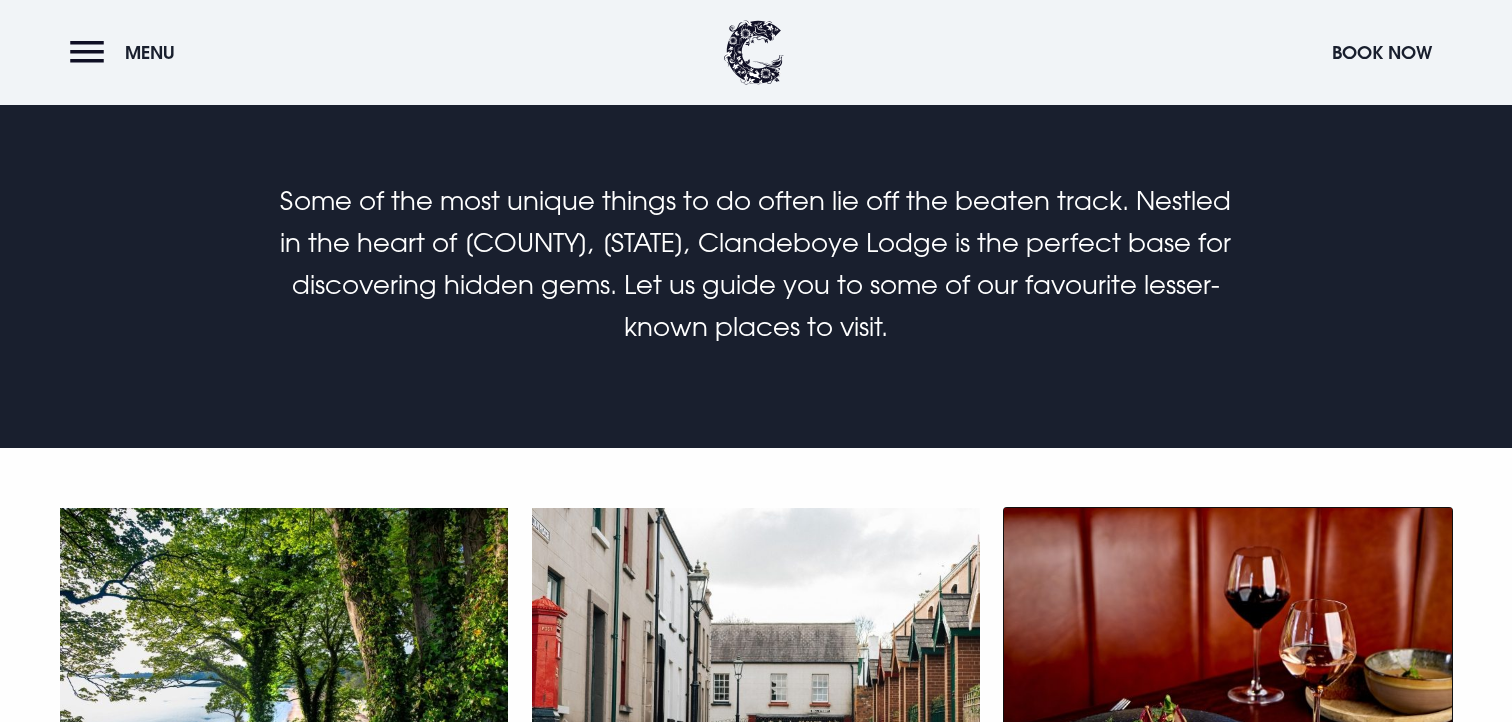 click on "Food & Drinks" at bounding box center [1227, 863] 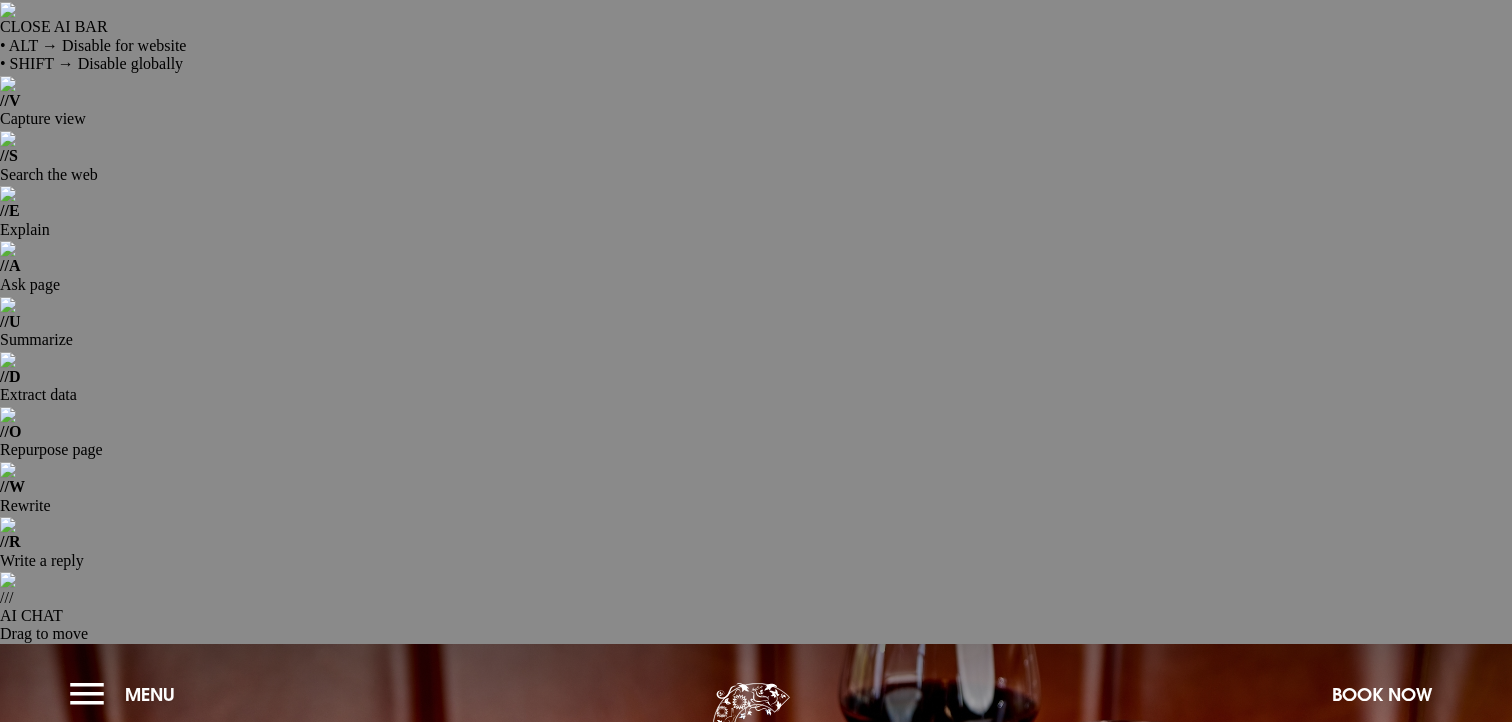 scroll, scrollTop: 0, scrollLeft: 0, axis: both 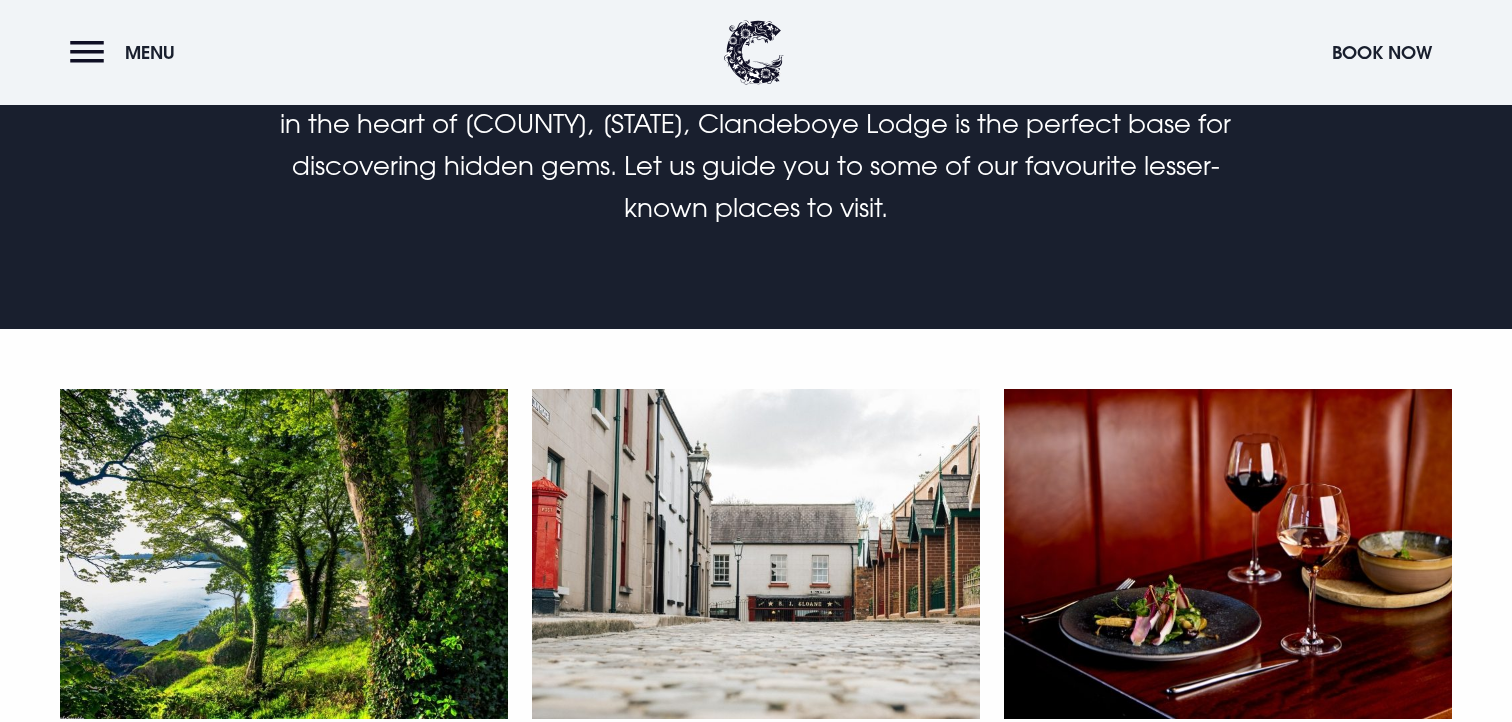 click on "Golf" at bounding box center [756, 1142] 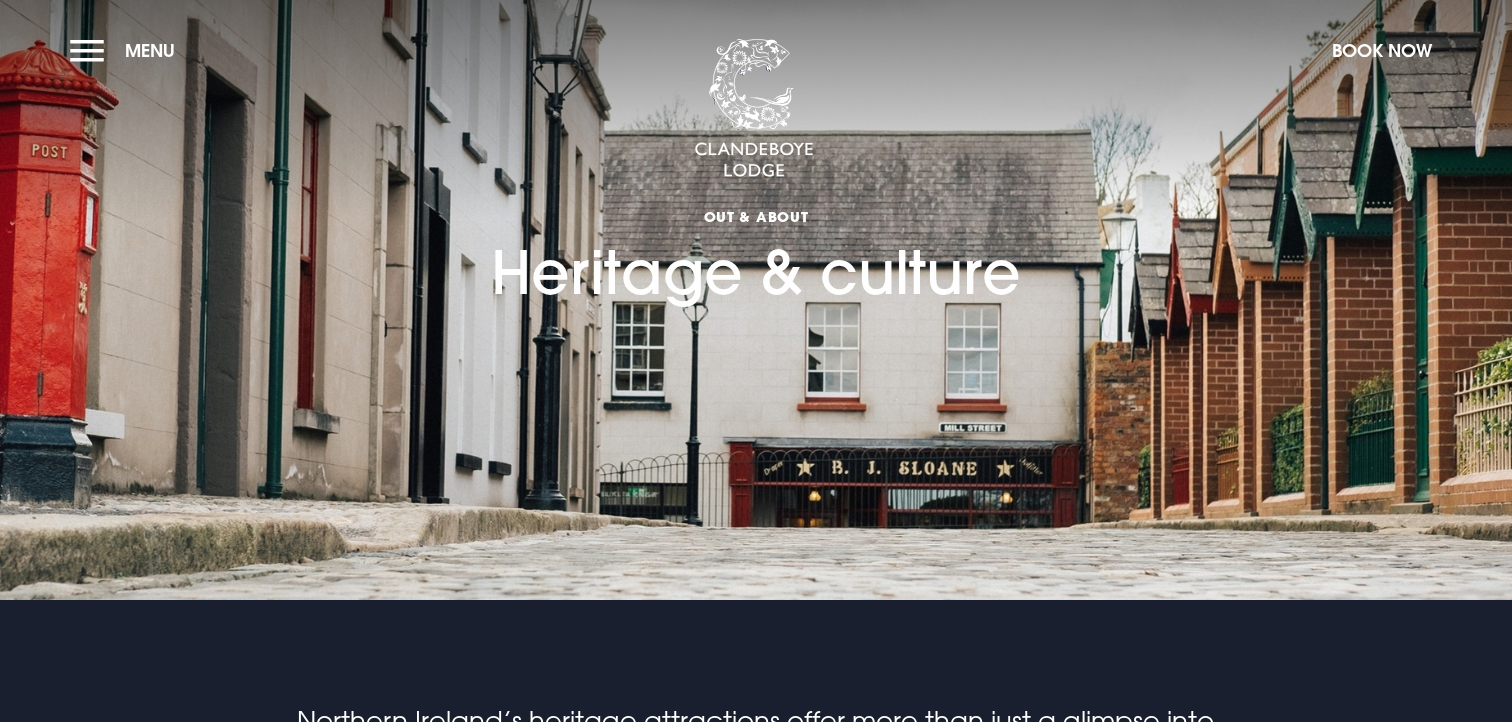 scroll, scrollTop: 0, scrollLeft: 0, axis: both 